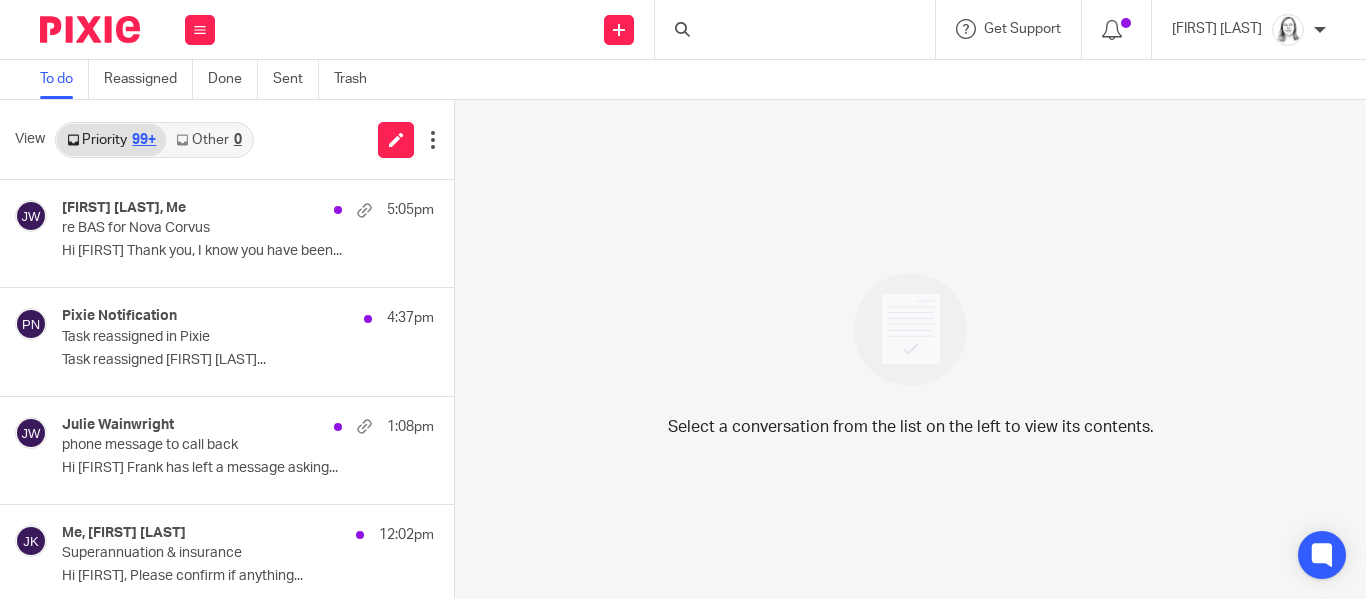 scroll, scrollTop: 0, scrollLeft: 0, axis: both 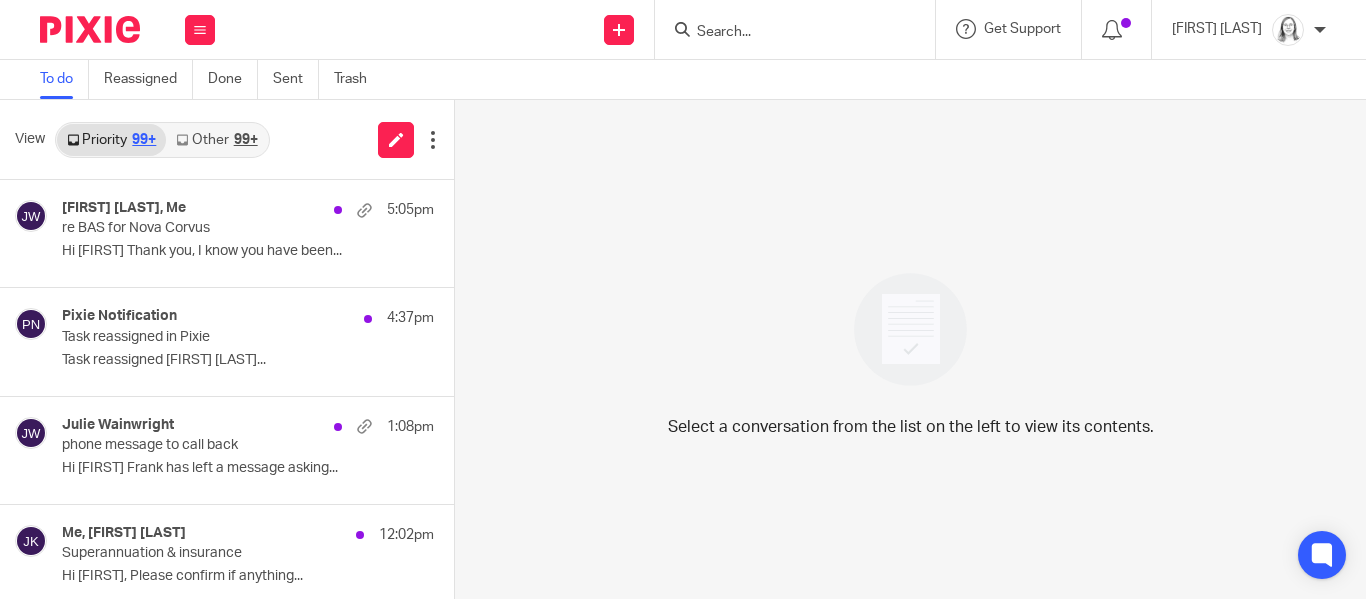 click at bounding box center (785, 33) 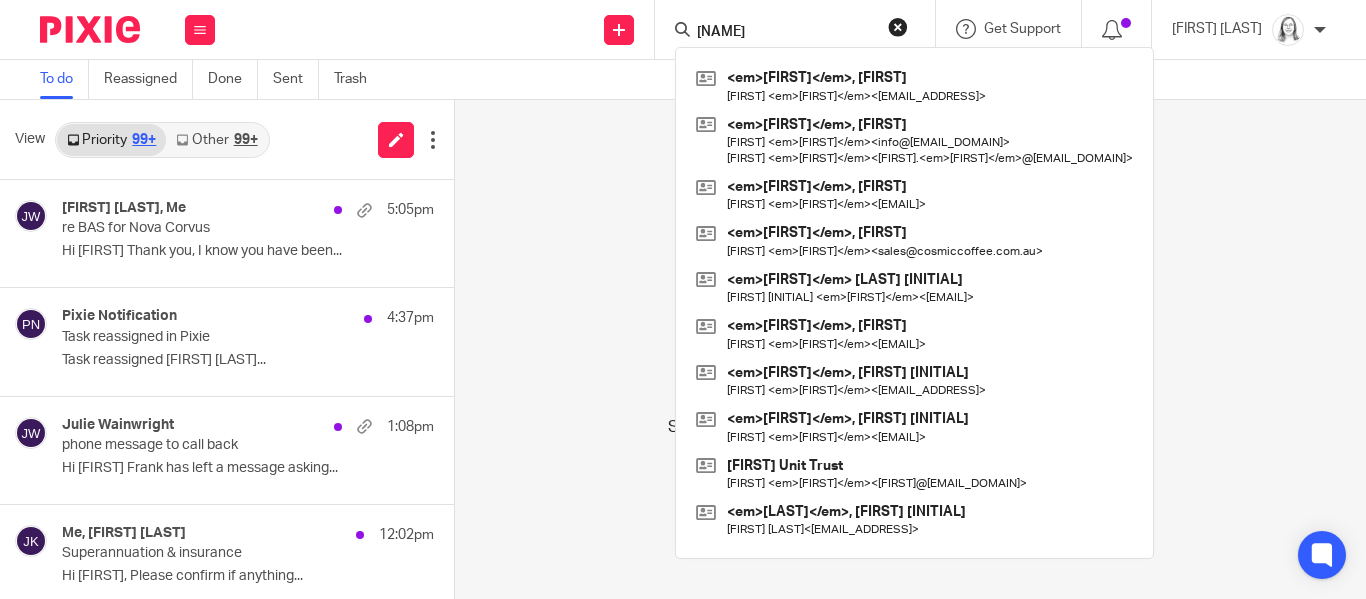 type on "hannah" 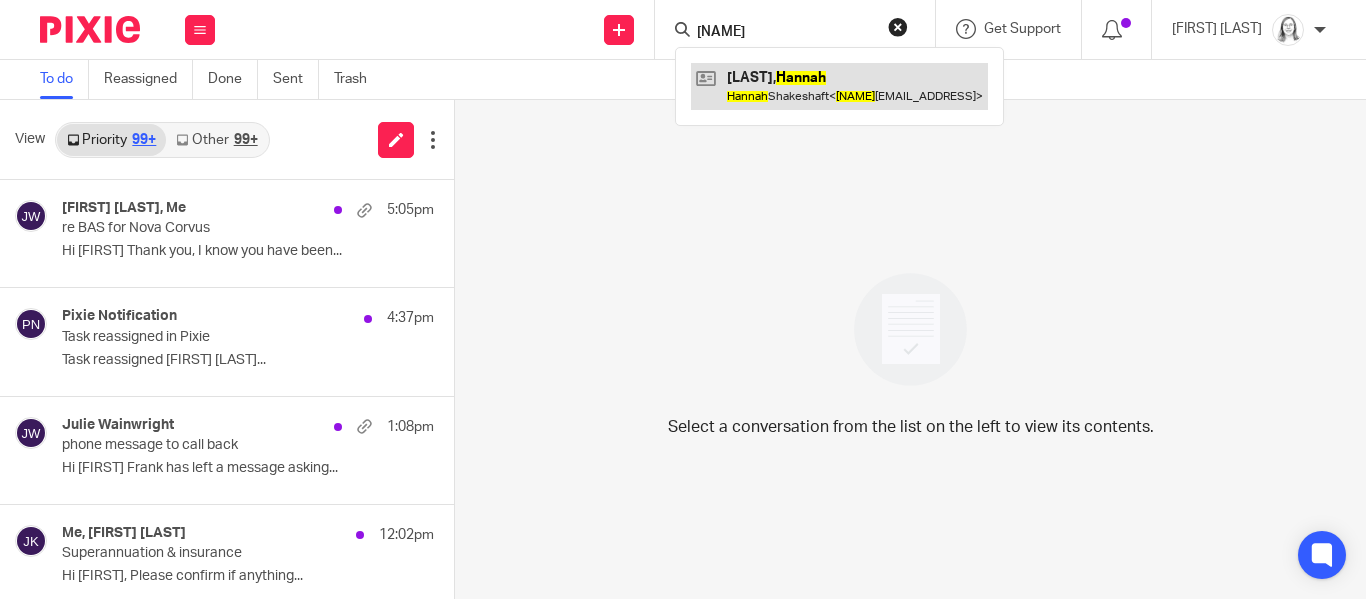 click at bounding box center (839, 86) 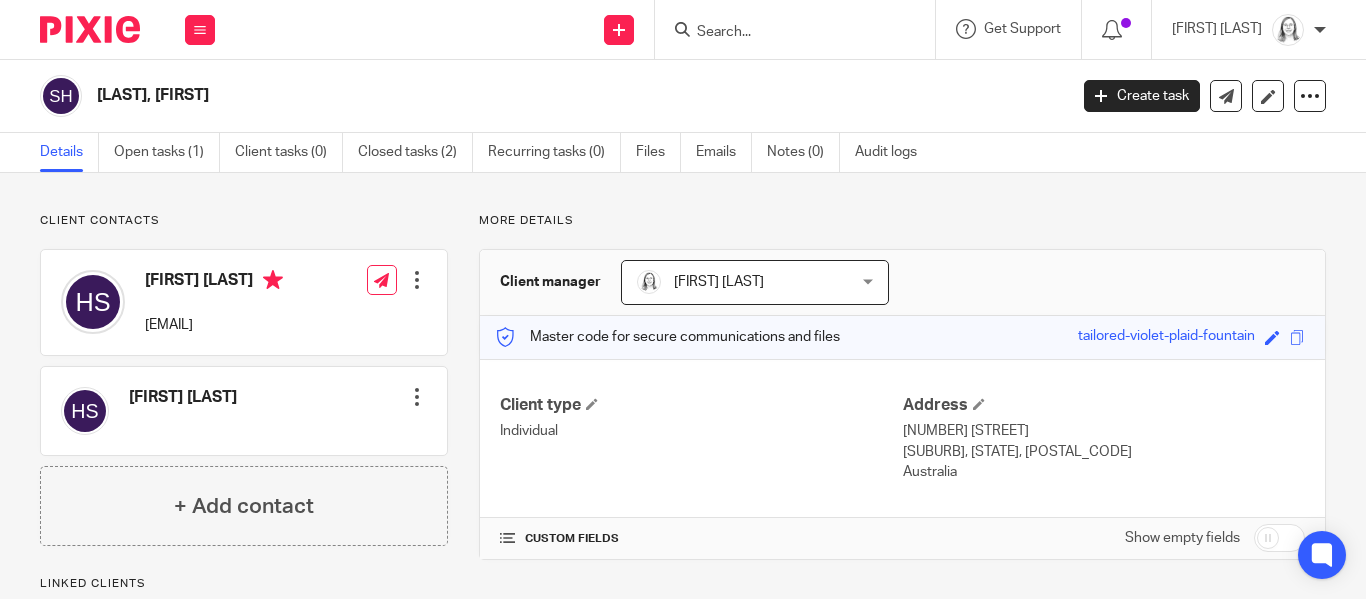 scroll, scrollTop: 0, scrollLeft: 0, axis: both 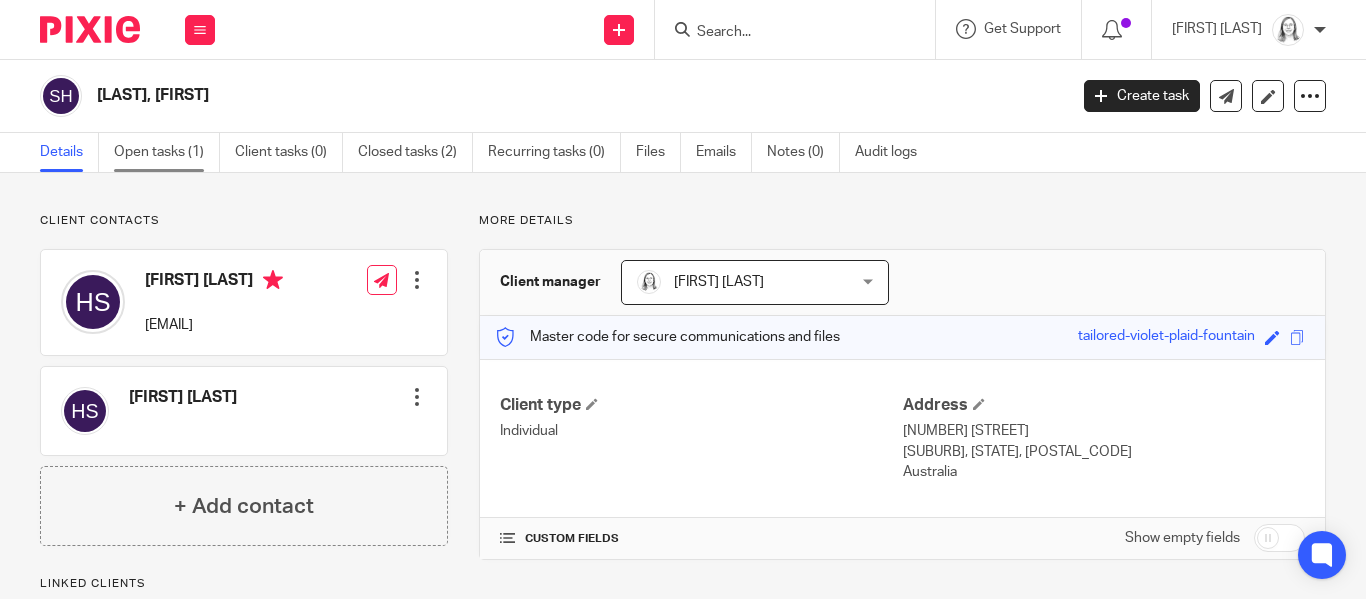 click on "Open tasks (1)" at bounding box center [167, 152] 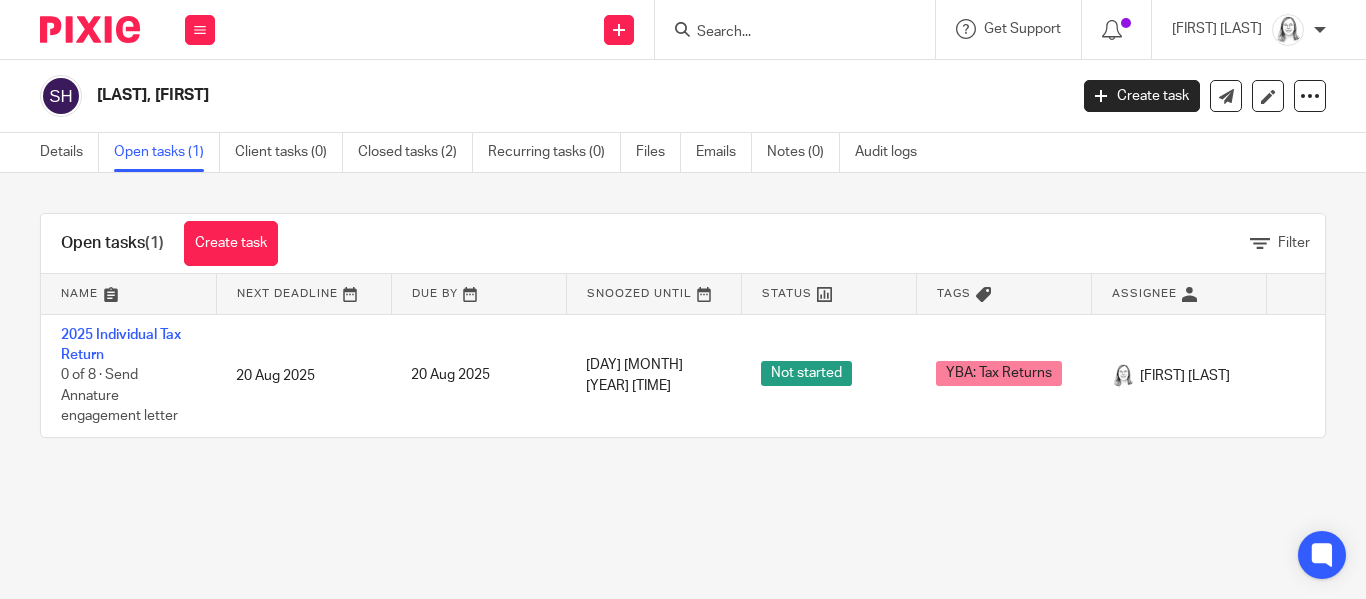 scroll, scrollTop: 0, scrollLeft: 0, axis: both 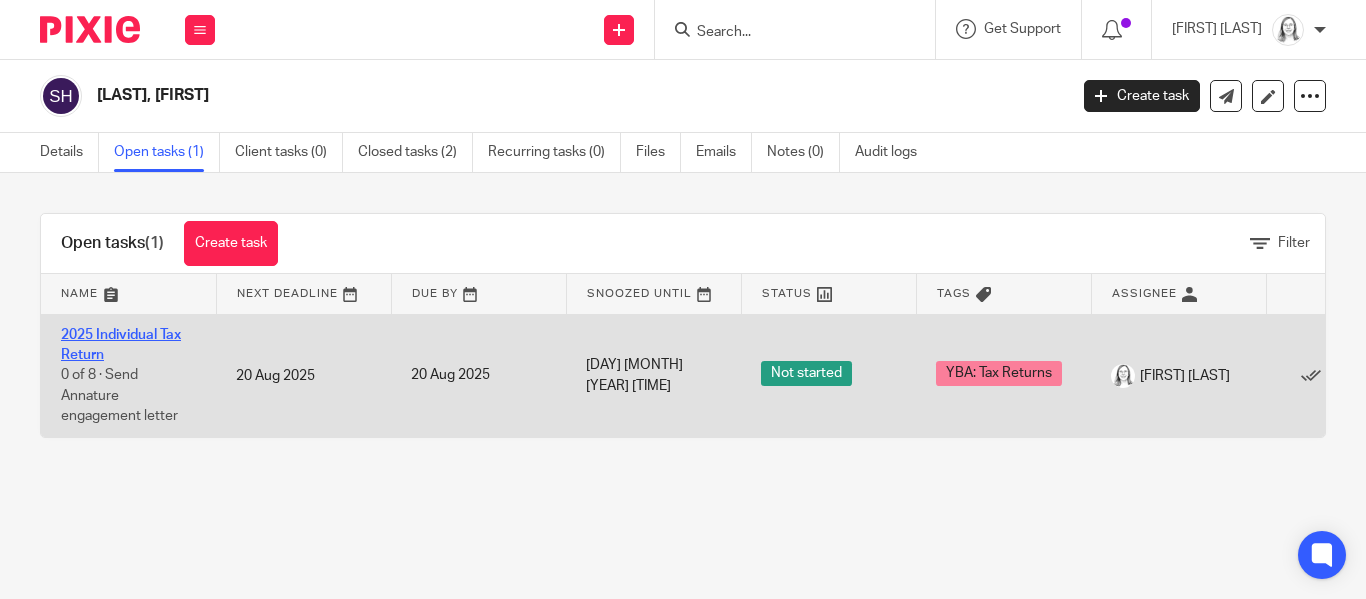click on "2025 Individual Tax Return" at bounding box center (121, 345) 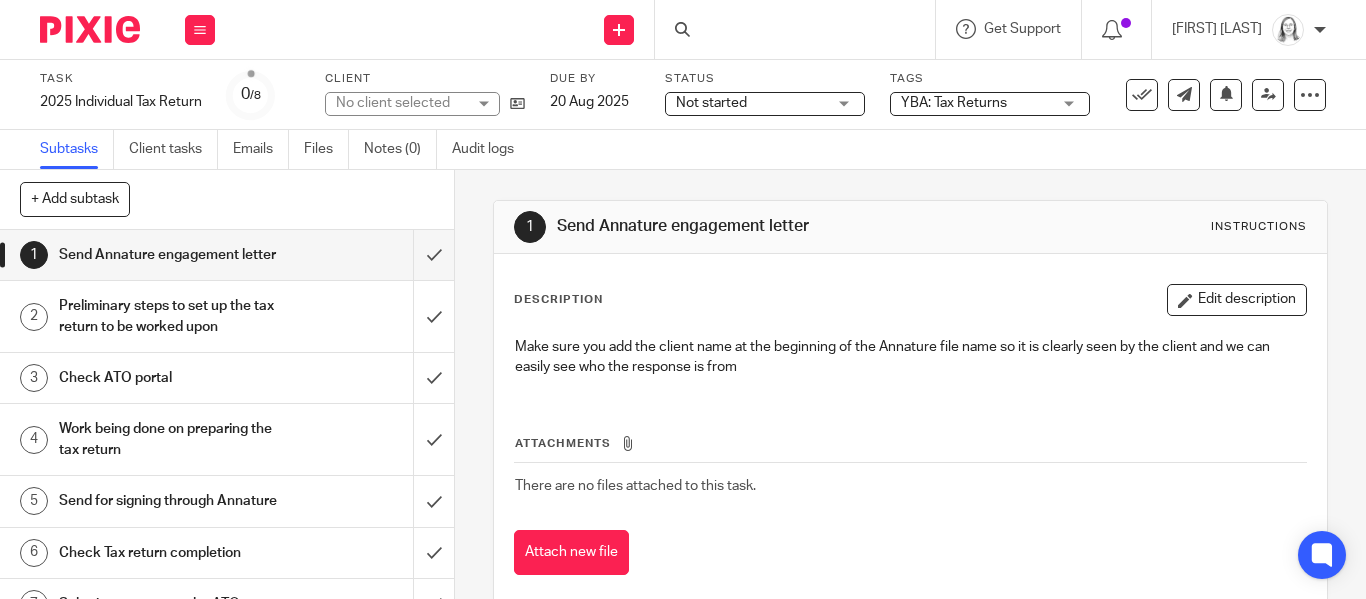 scroll, scrollTop: 0, scrollLeft: 0, axis: both 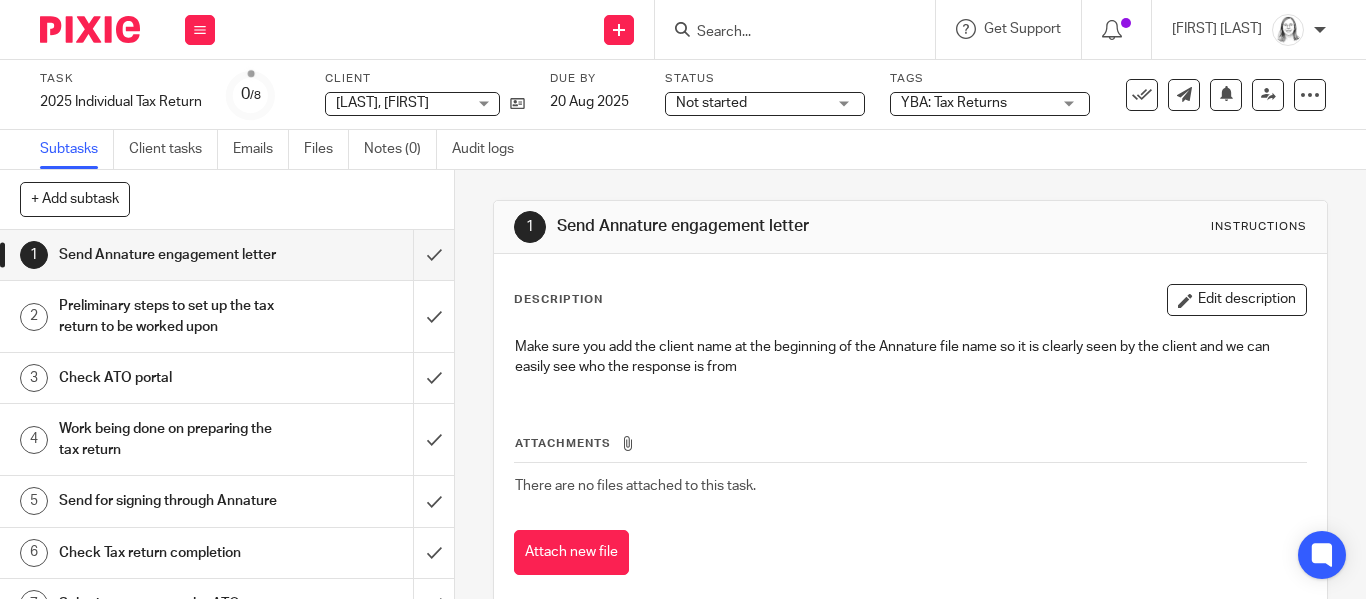 click on "Send Annature engagement letter" at bounding box center (170, 255) 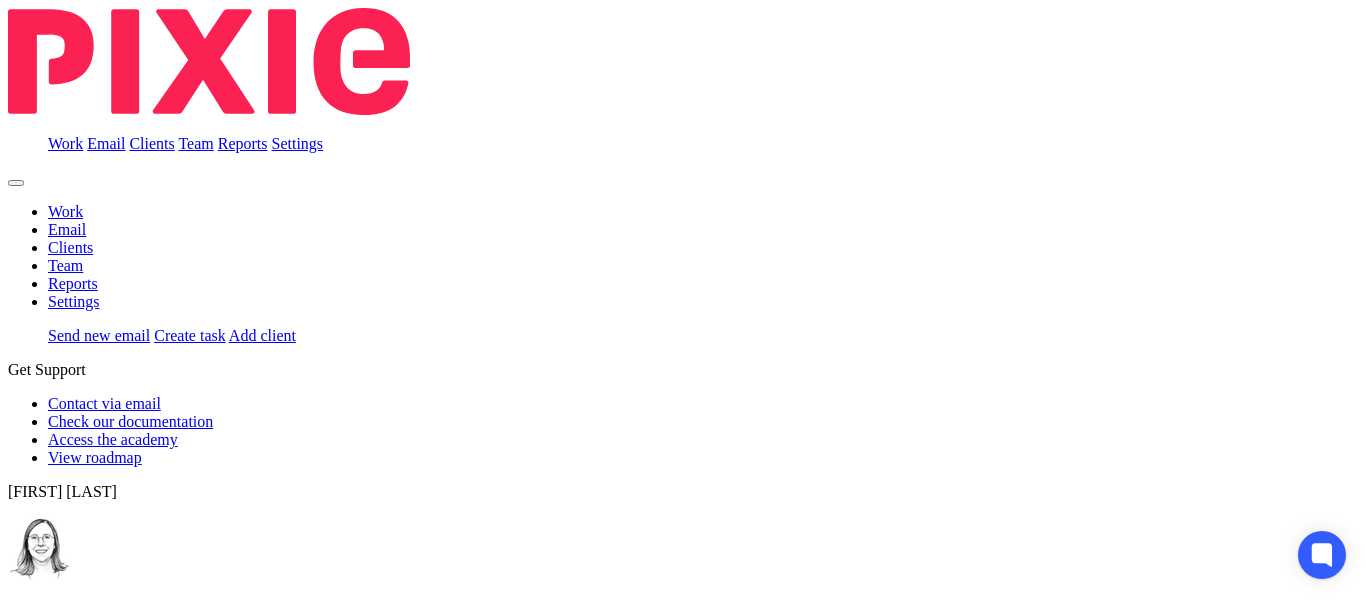 scroll, scrollTop: 0, scrollLeft: 0, axis: both 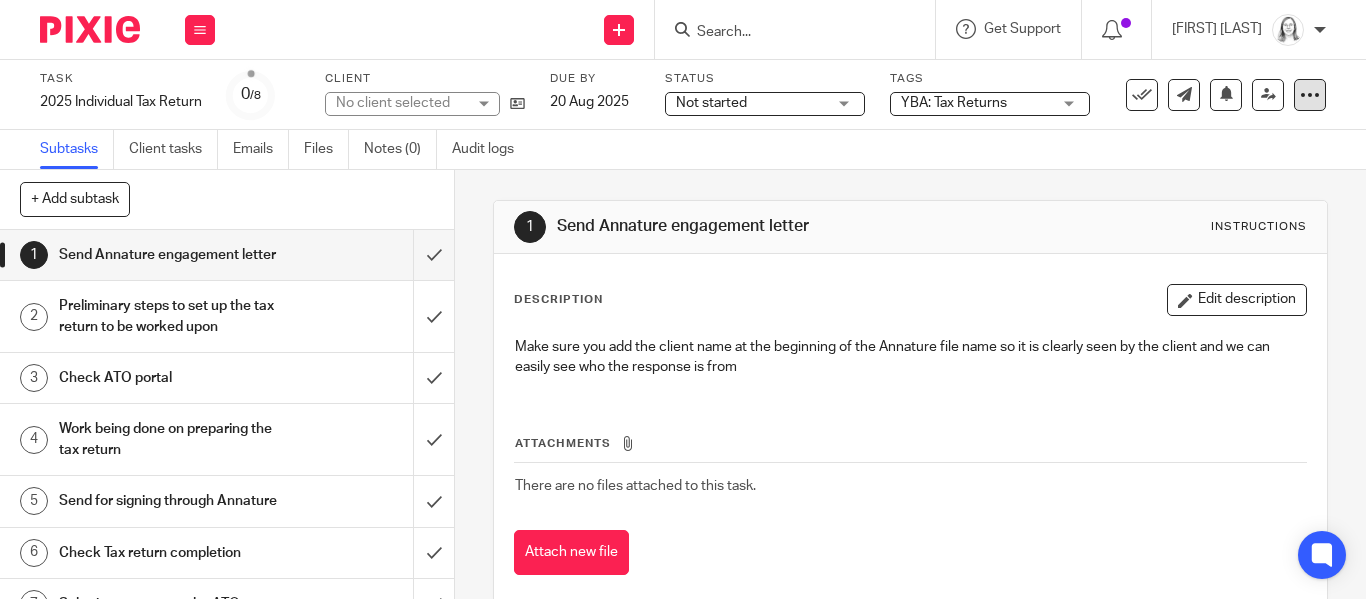 click at bounding box center [1310, 95] 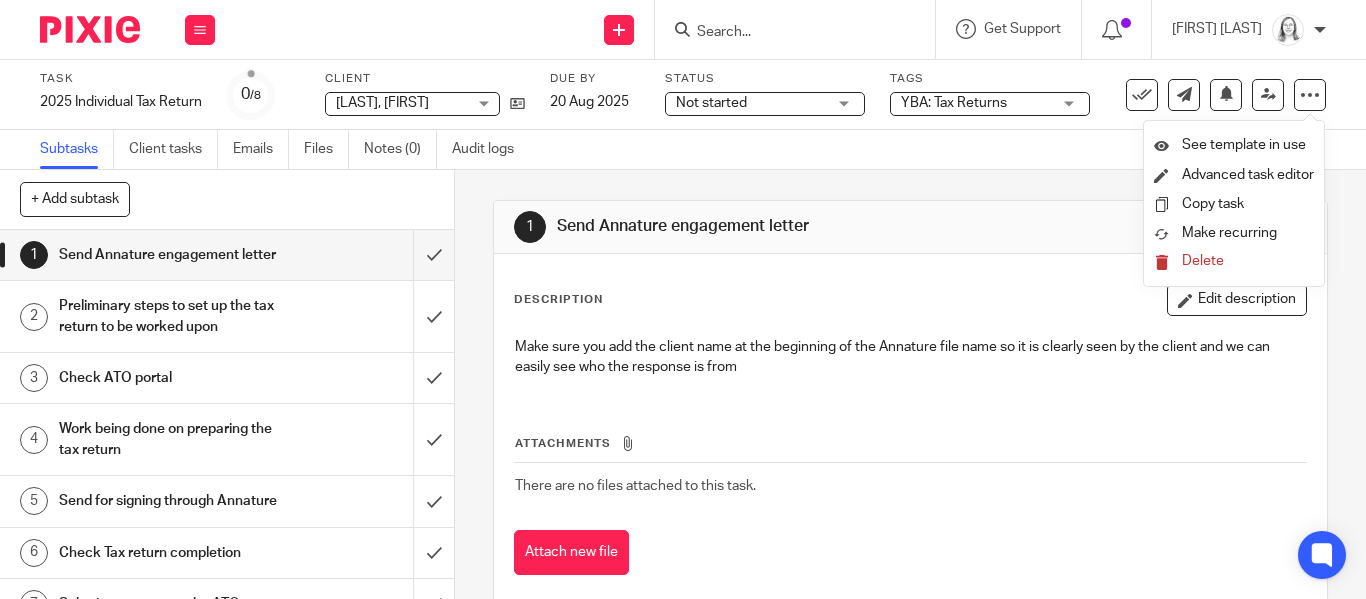 click on "Delete" at bounding box center (1203, 261) 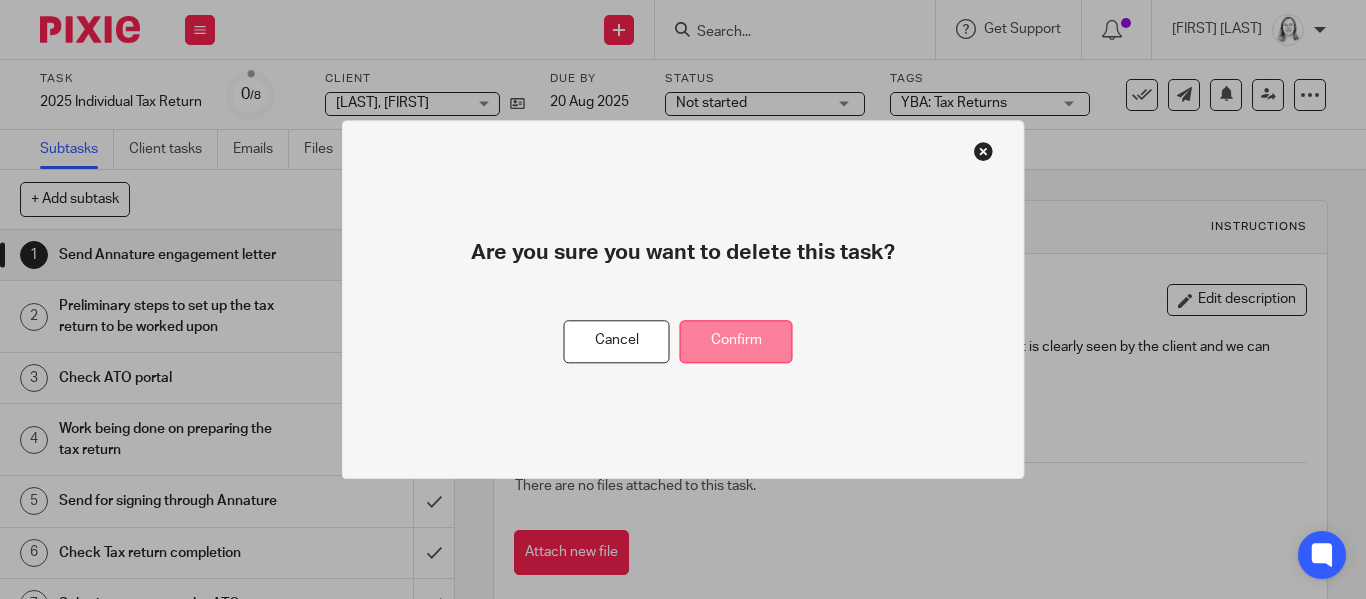 click on "Confirm" at bounding box center [736, 341] 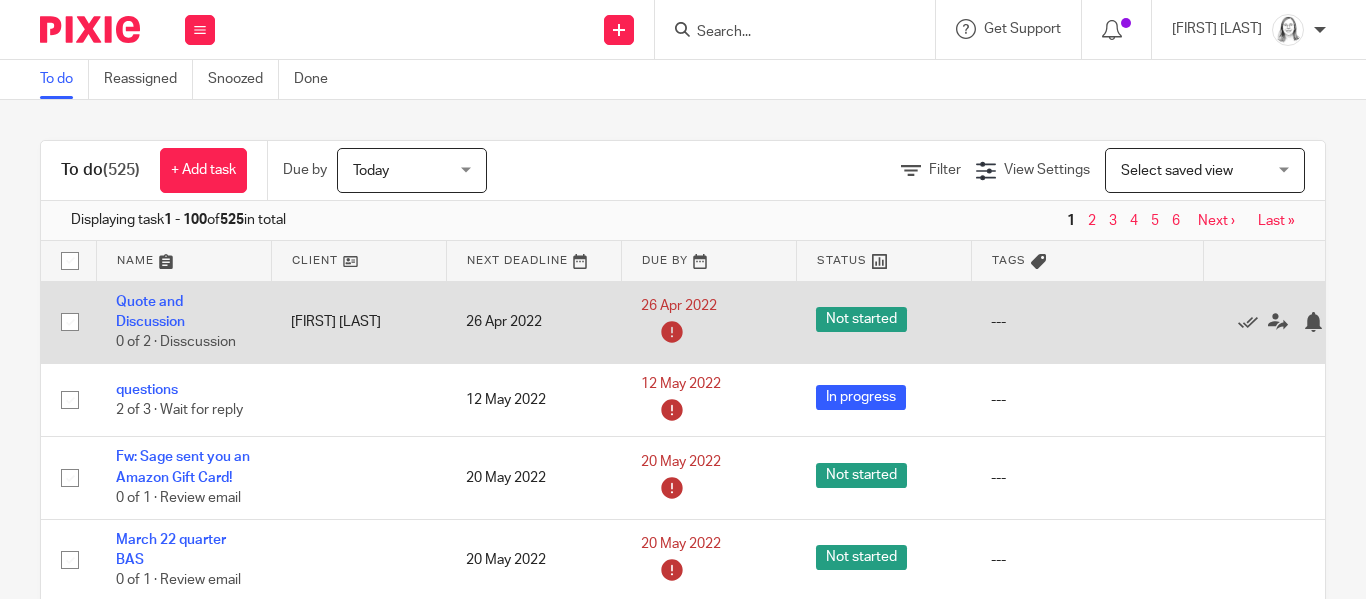 scroll, scrollTop: 0, scrollLeft: 0, axis: both 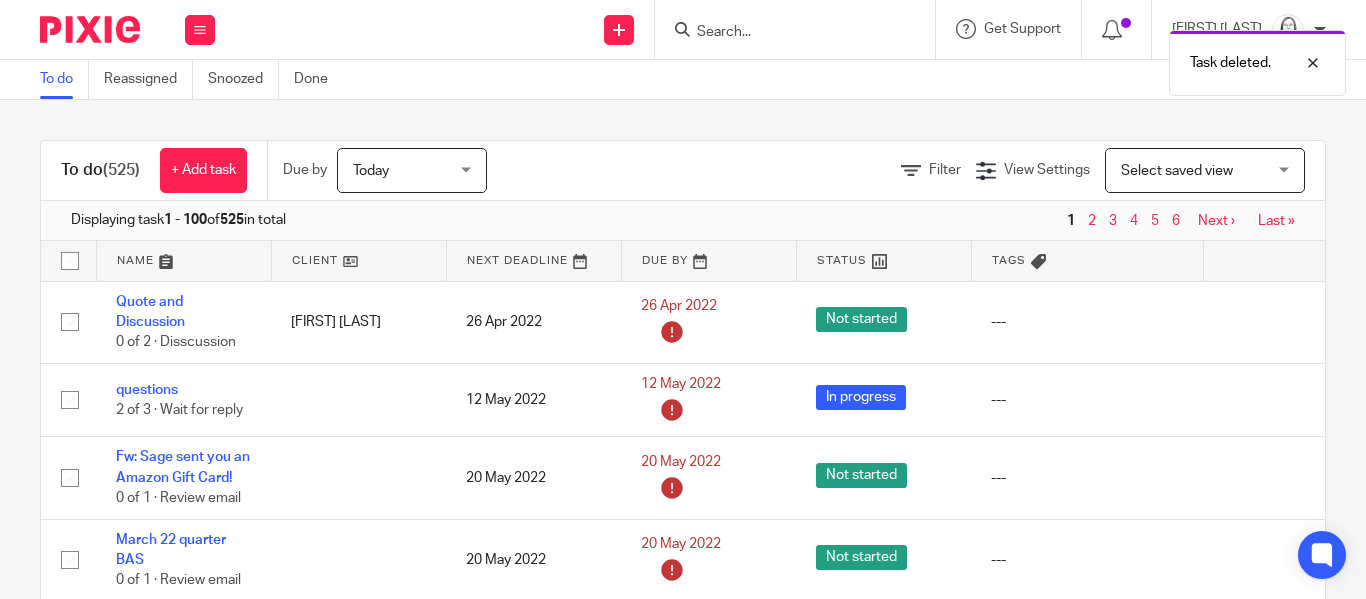 click on "Task deleted." at bounding box center (1014, 58) 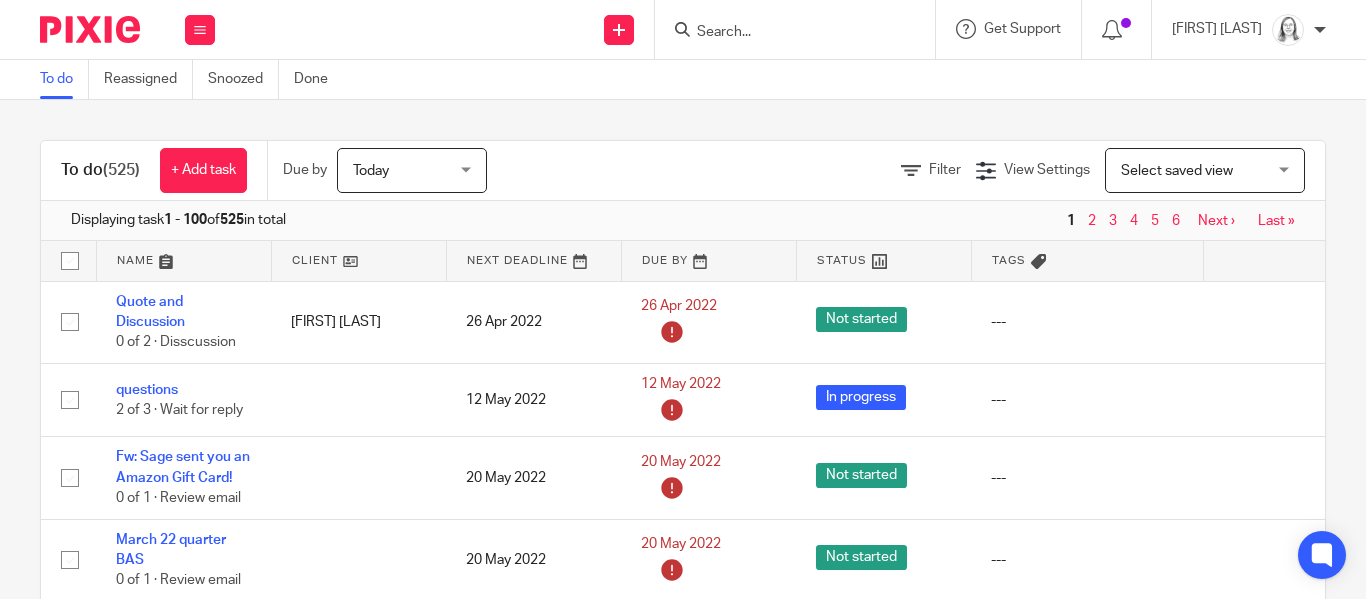 click at bounding box center [785, 33] 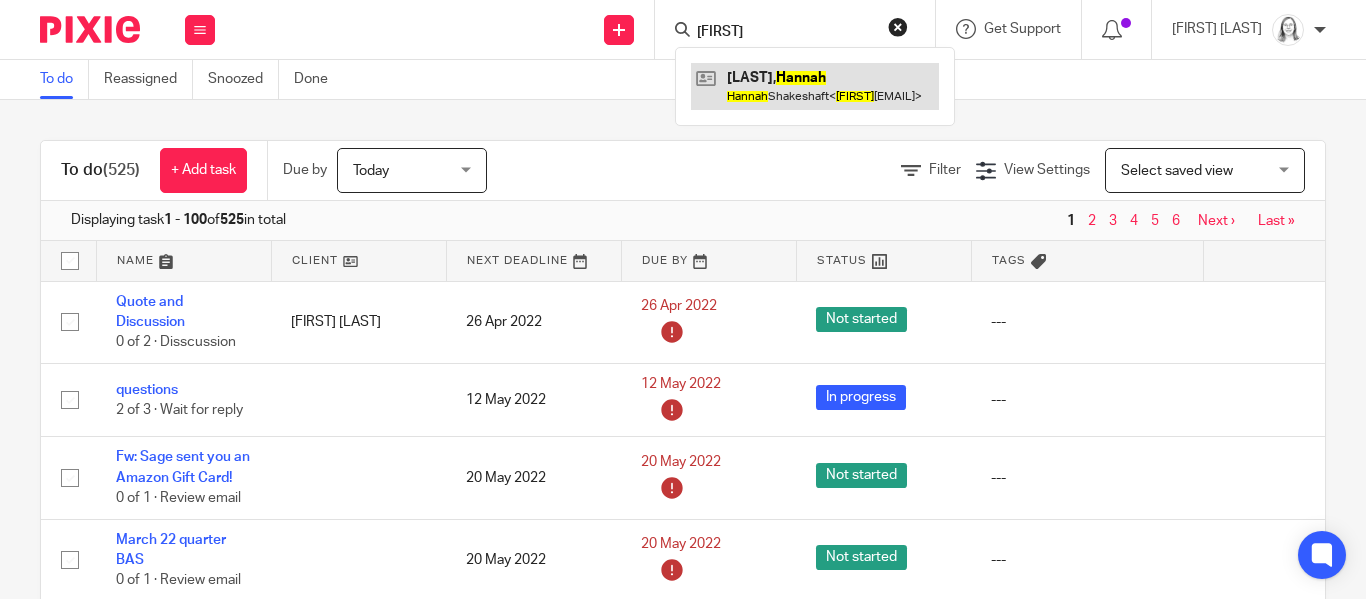 type on "hannah" 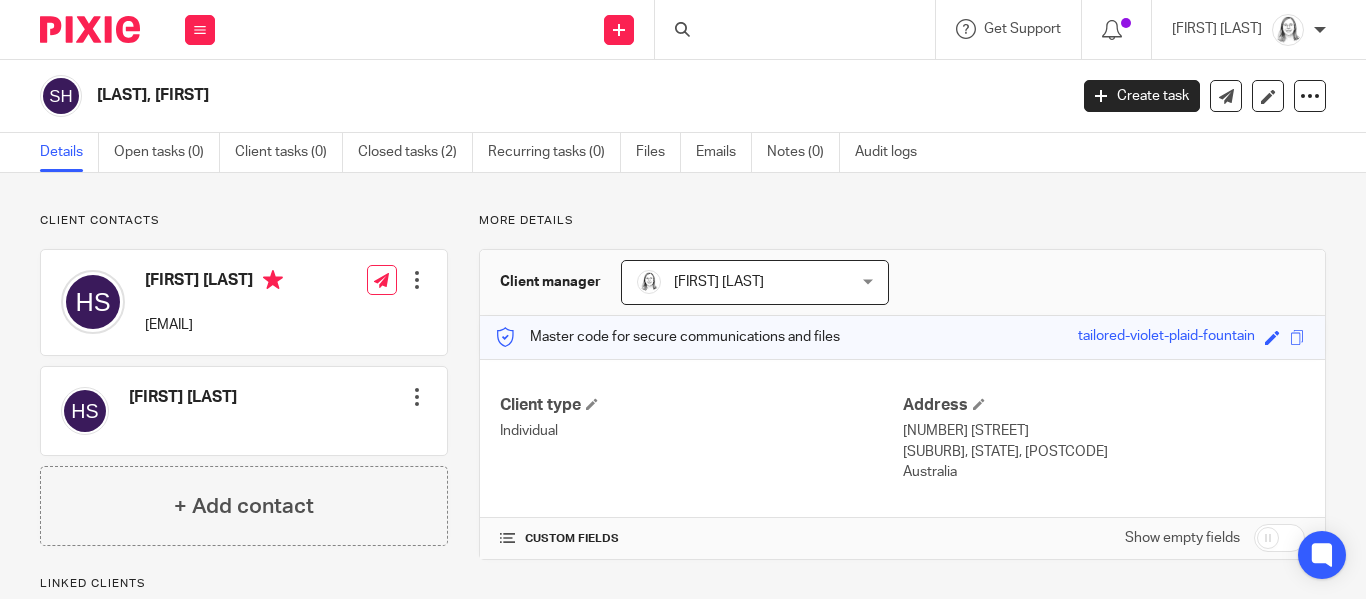 scroll, scrollTop: 0, scrollLeft: 0, axis: both 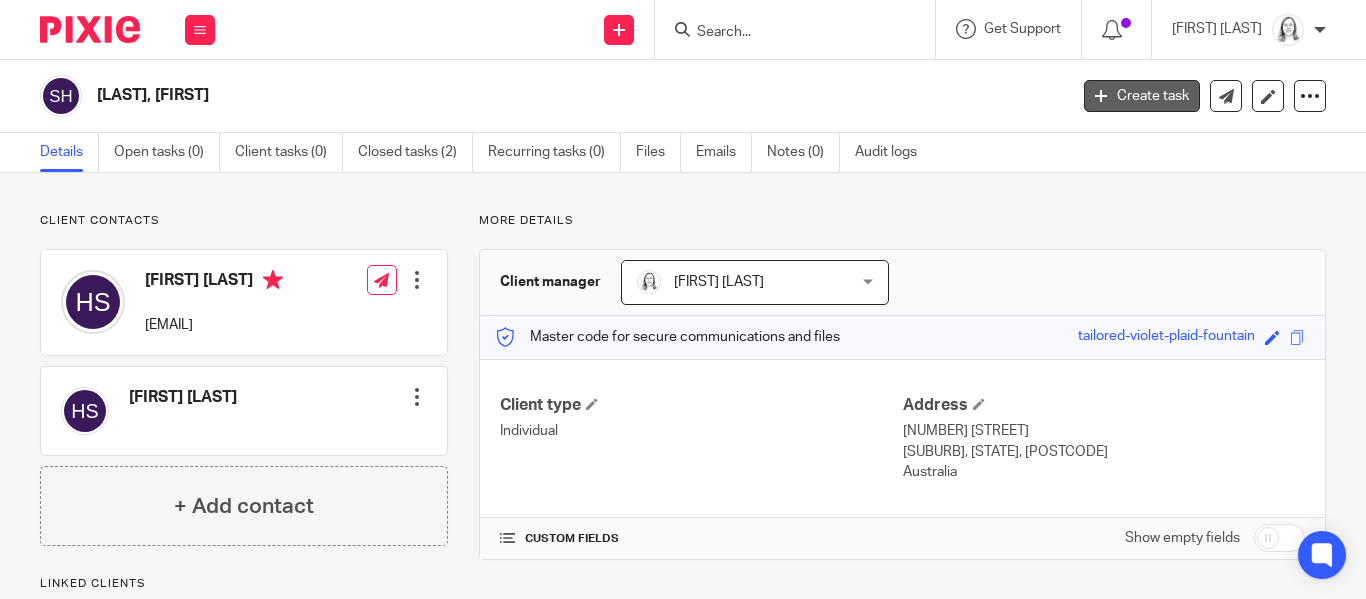 click on "Create task" at bounding box center [1142, 96] 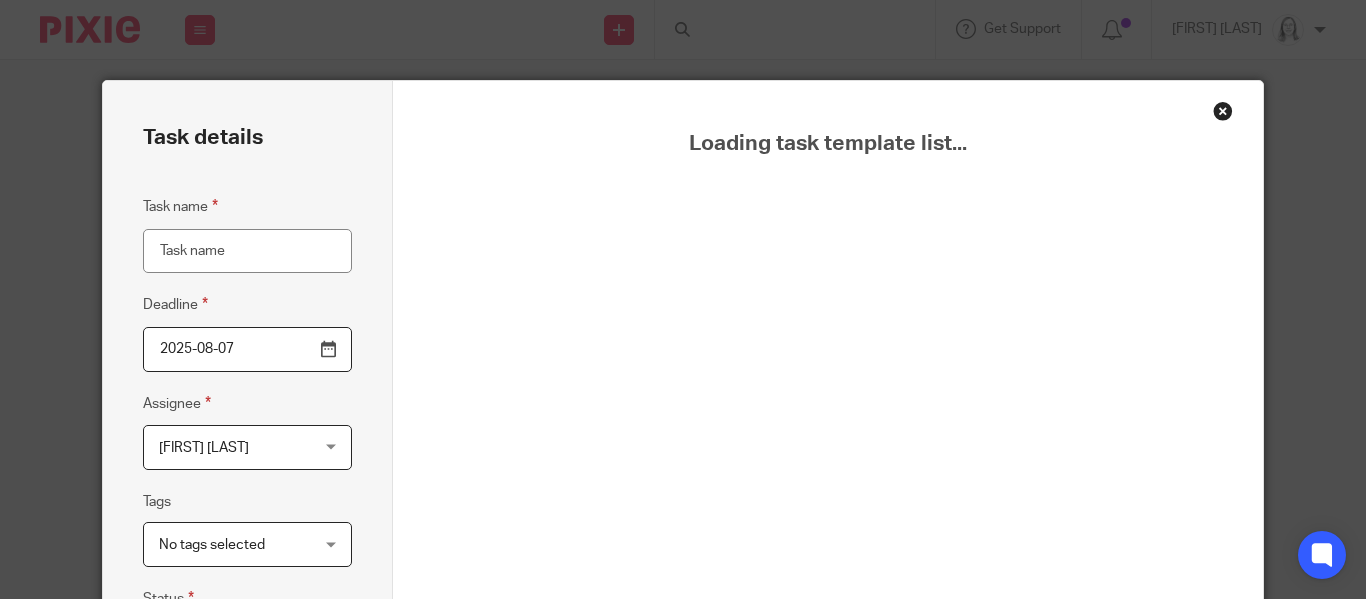 scroll, scrollTop: 0, scrollLeft: 0, axis: both 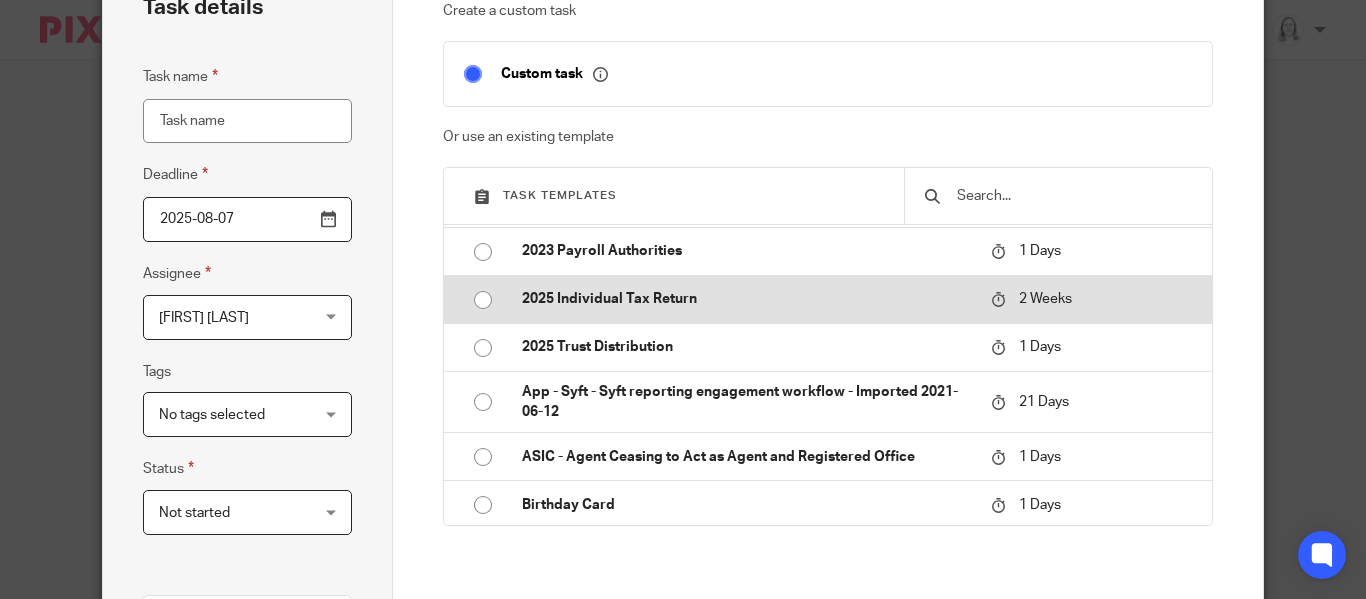 click on "2025 Individual Tax Return" at bounding box center (746, 299) 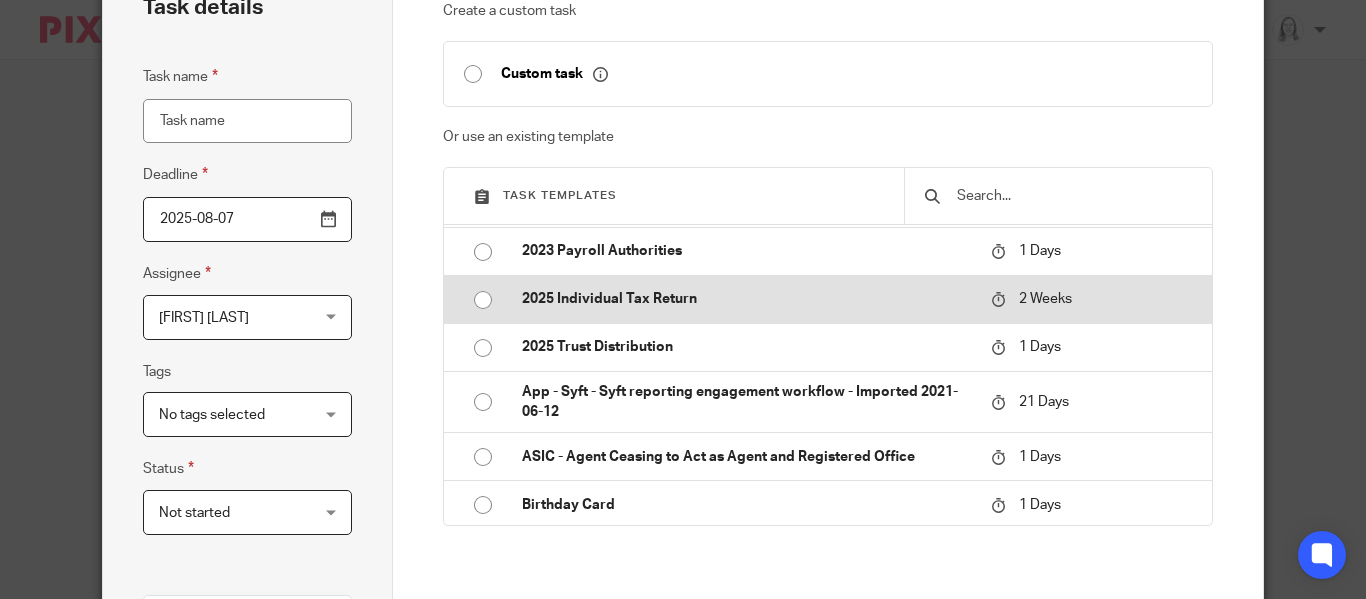 type on "2025-08-21" 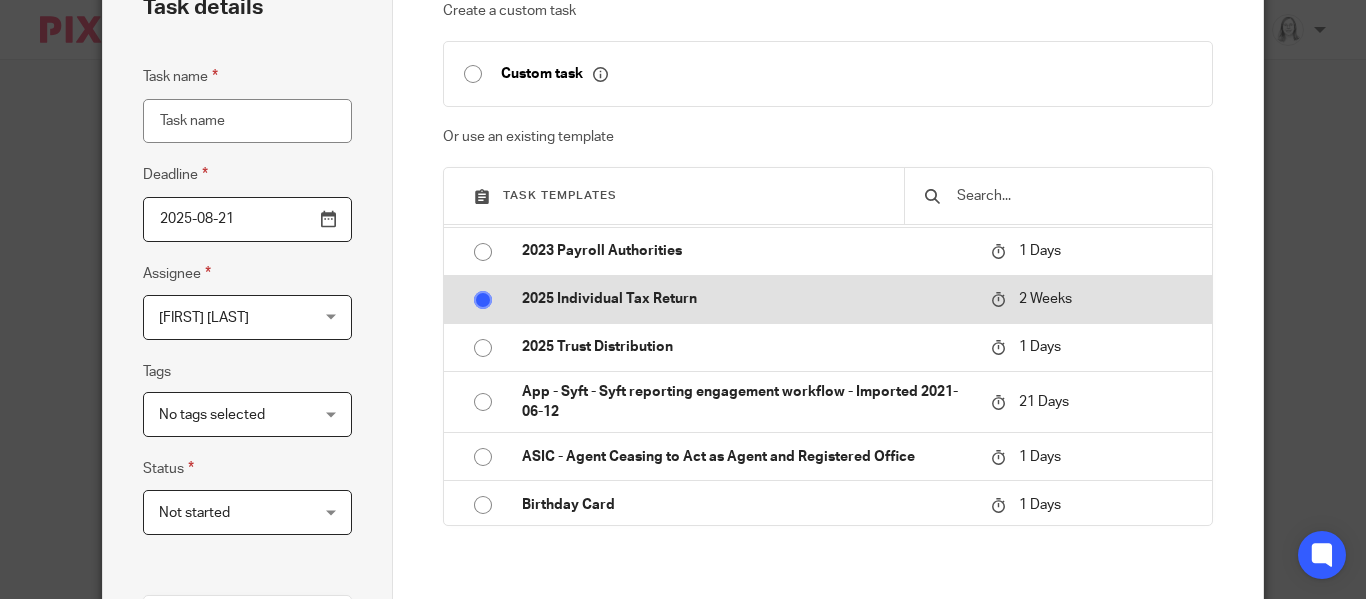 type on "2025 Individual Tax Return" 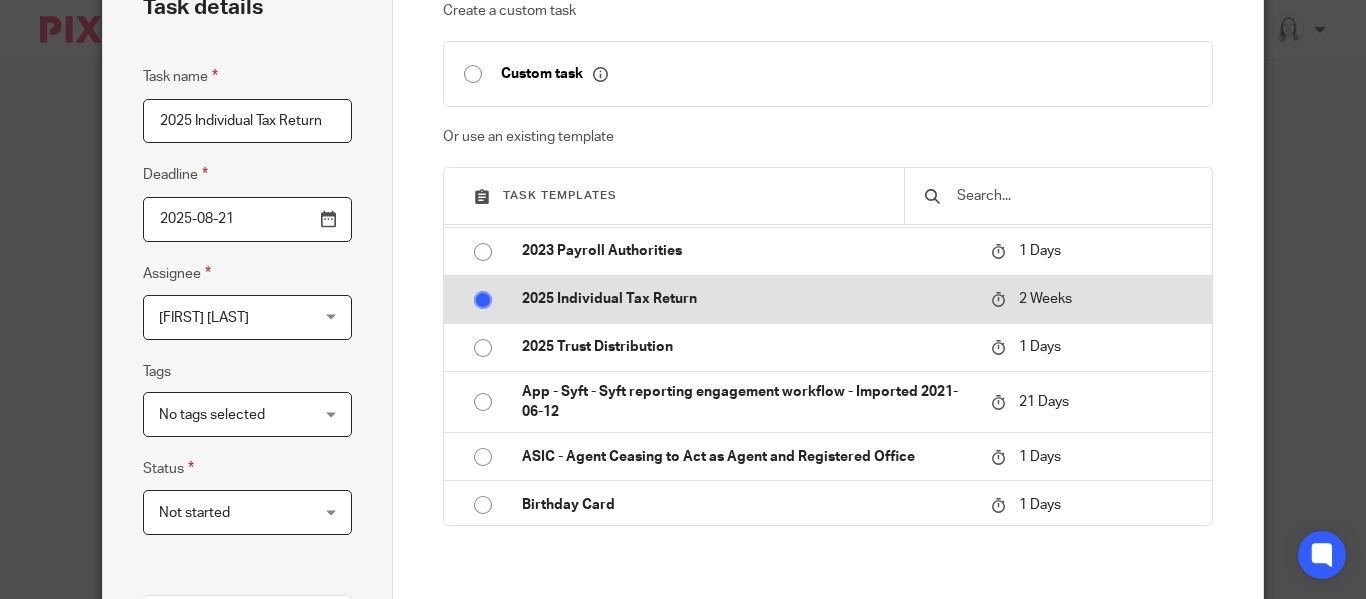 radio on "true" 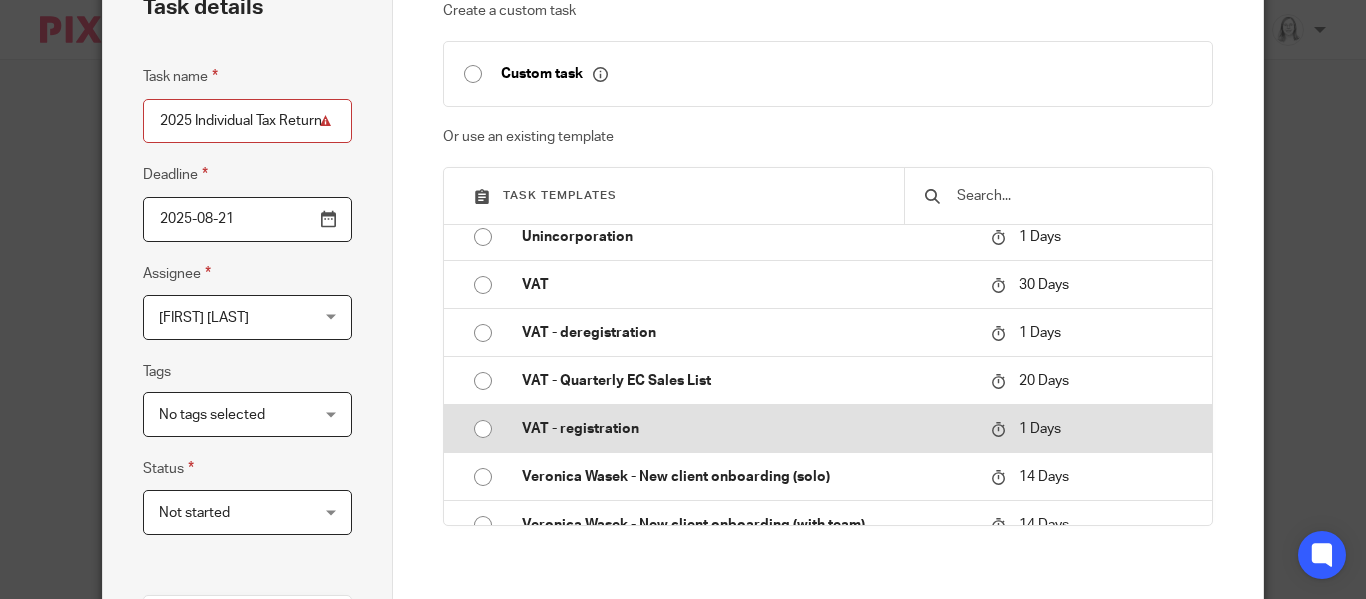 scroll, scrollTop: 2127, scrollLeft: 0, axis: vertical 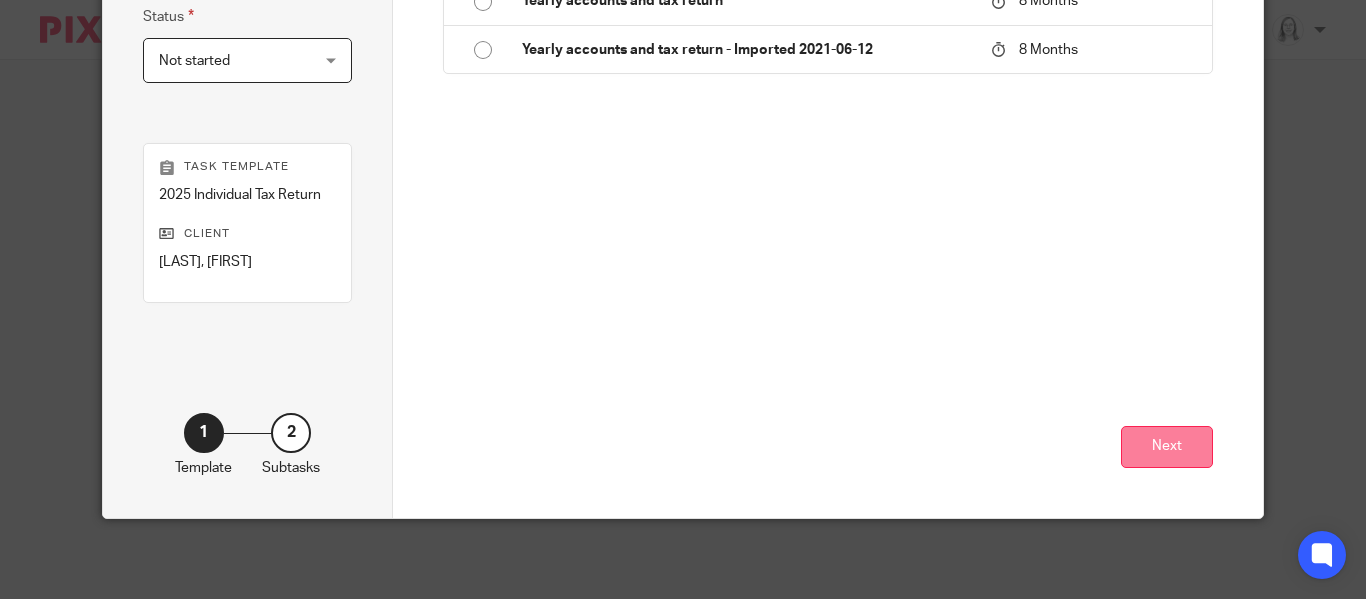 click on "Next" at bounding box center (1167, 447) 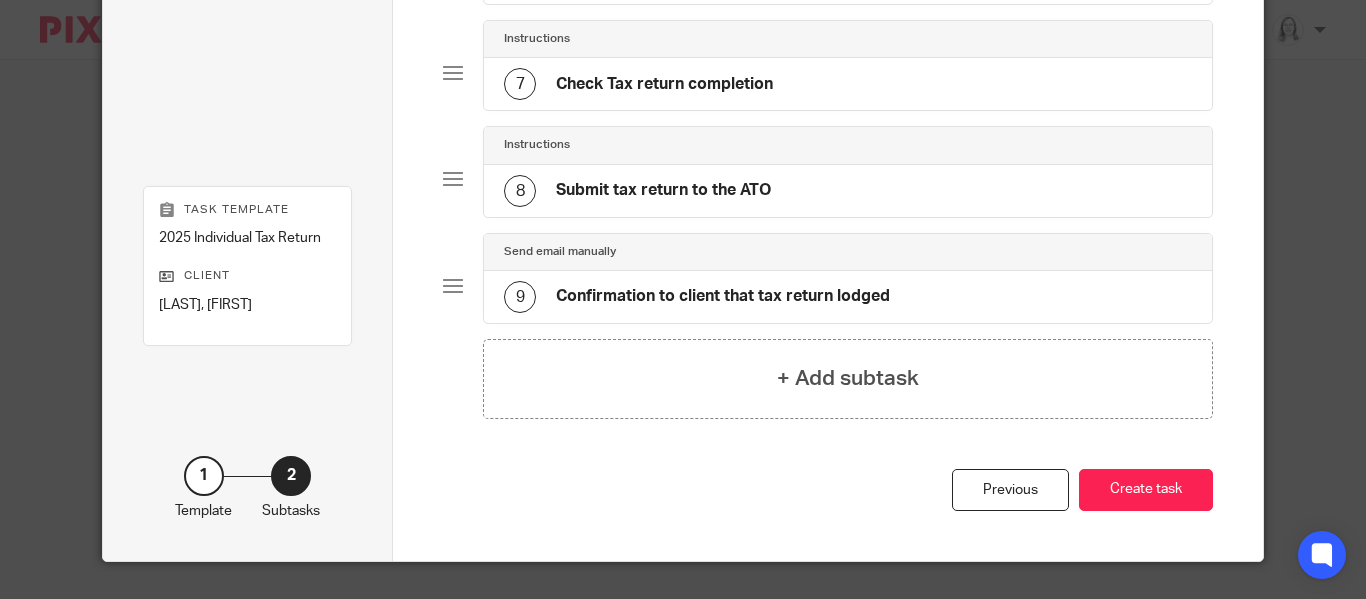 scroll, scrollTop: 842, scrollLeft: 0, axis: vertical 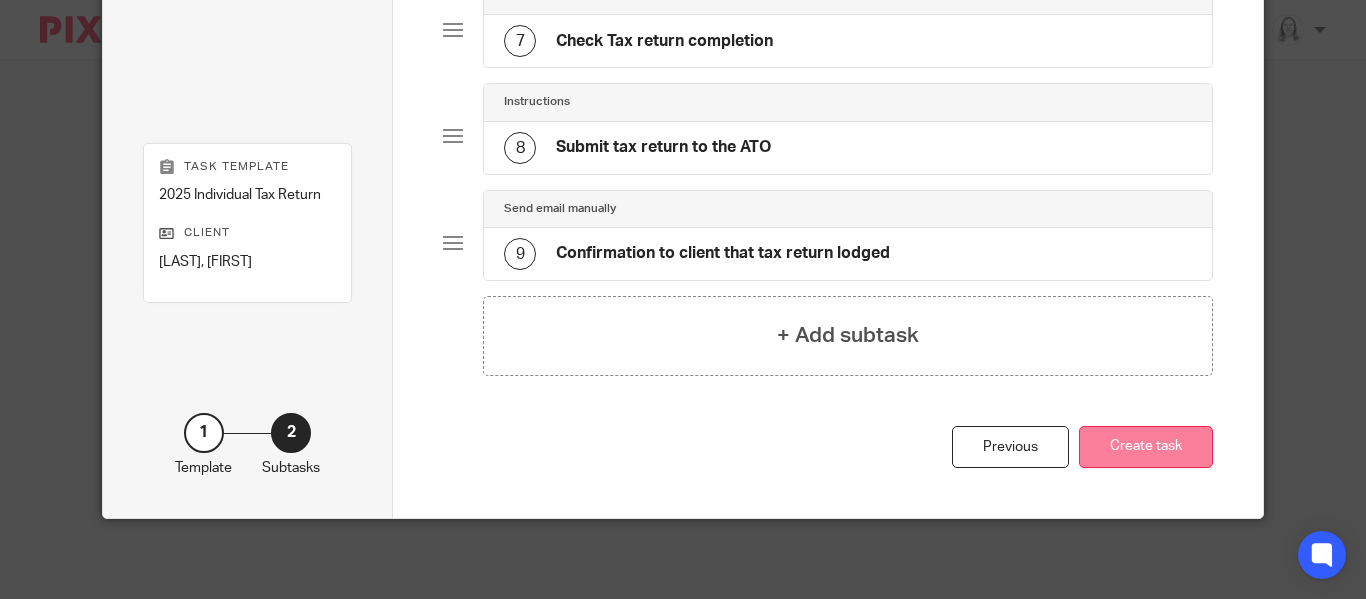 click on "Create task" at bounding box center (1146, 447) 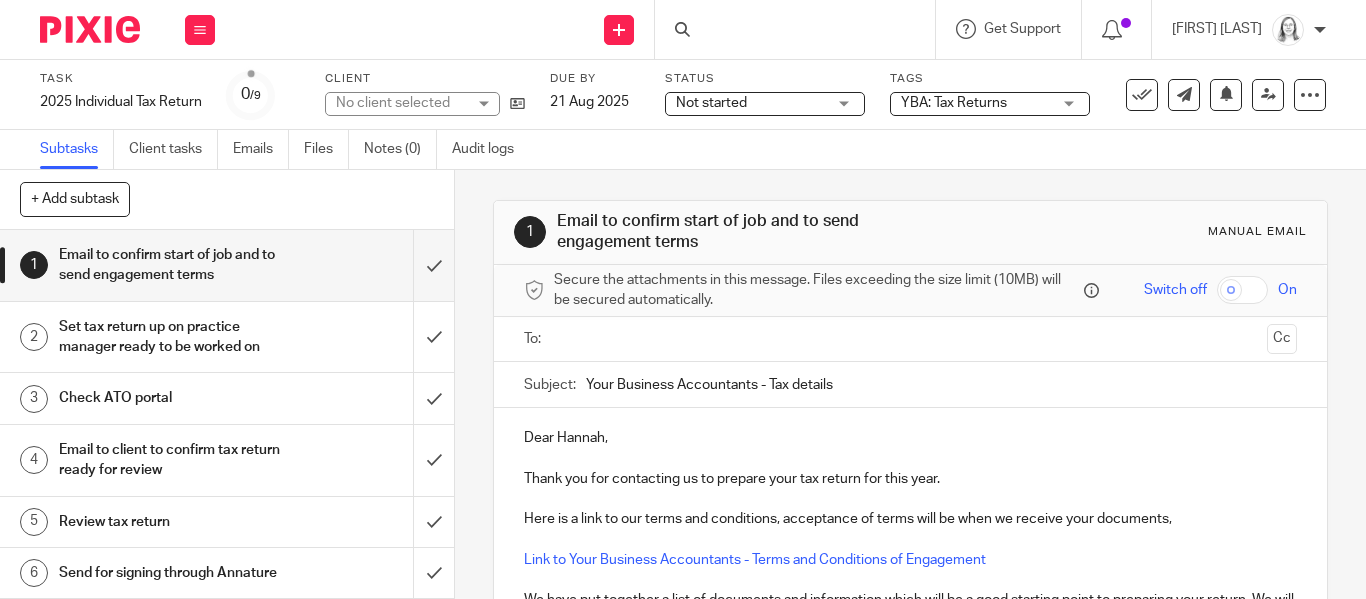 scroll, scrollTop: 0, scrollLeft: 0, axis: both 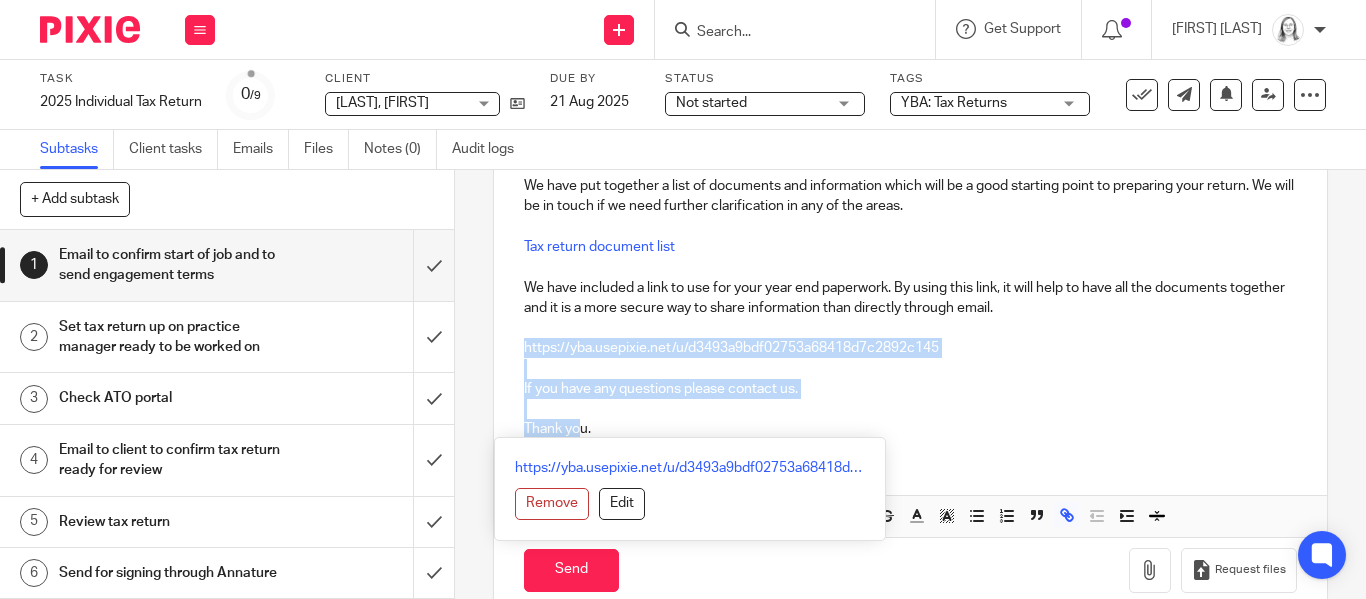 drag, startPoint x: 524, startPoint y: 349, endPoint x: 584, endPoint y: 427, distance: 98.40732 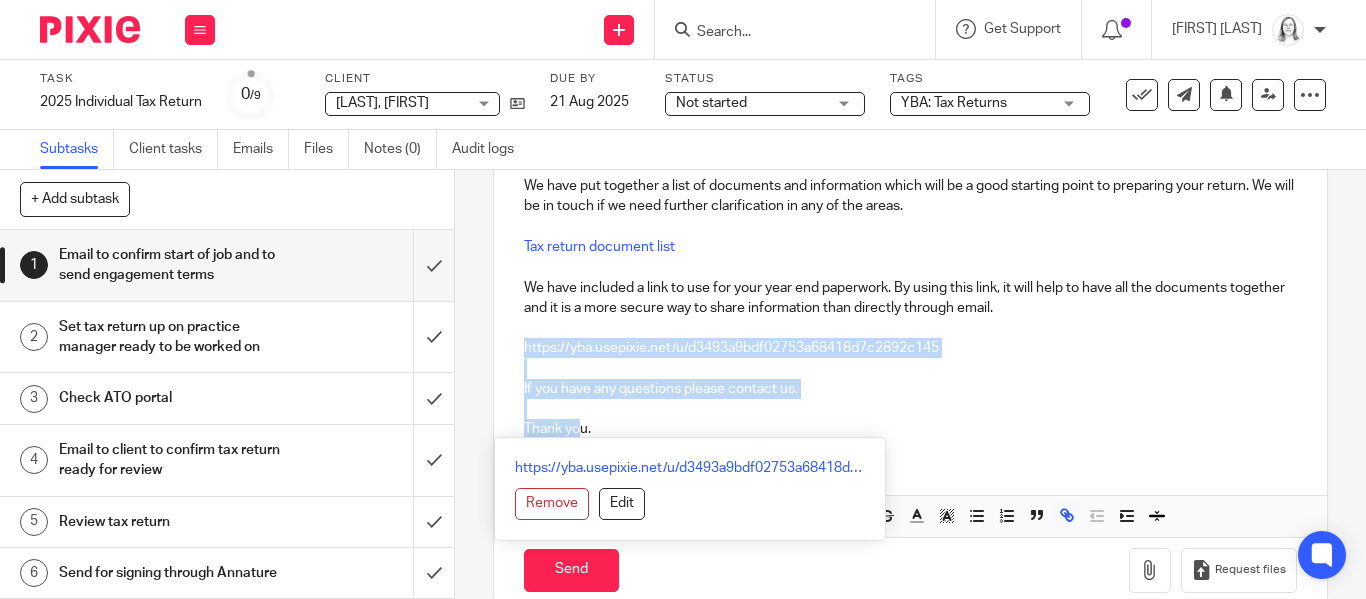 click on "Dear Hannah, Thank you for contacting us to prepare your tax return for this year. Here is a link to our terms and conditions, acceptance of terms will be when we receive your documents, Link to Your Business Accountants - Terms and Conditions of Engagement We have put together a list of documents and information which will be a good starting point to preparing your return. We will be in touch if we need further clarification in any of the areas. Tax return document list We have included a link to use for your year end paperwork. By using this link, it will help to have all the documents together and it is a more secure way to share information than directly through email. https://yba.usepixie.net/u/d3493a9bdf02753a68418d7c2892c145 If you have any questions please contact us. Thank you." at bounding box center (910, 224) 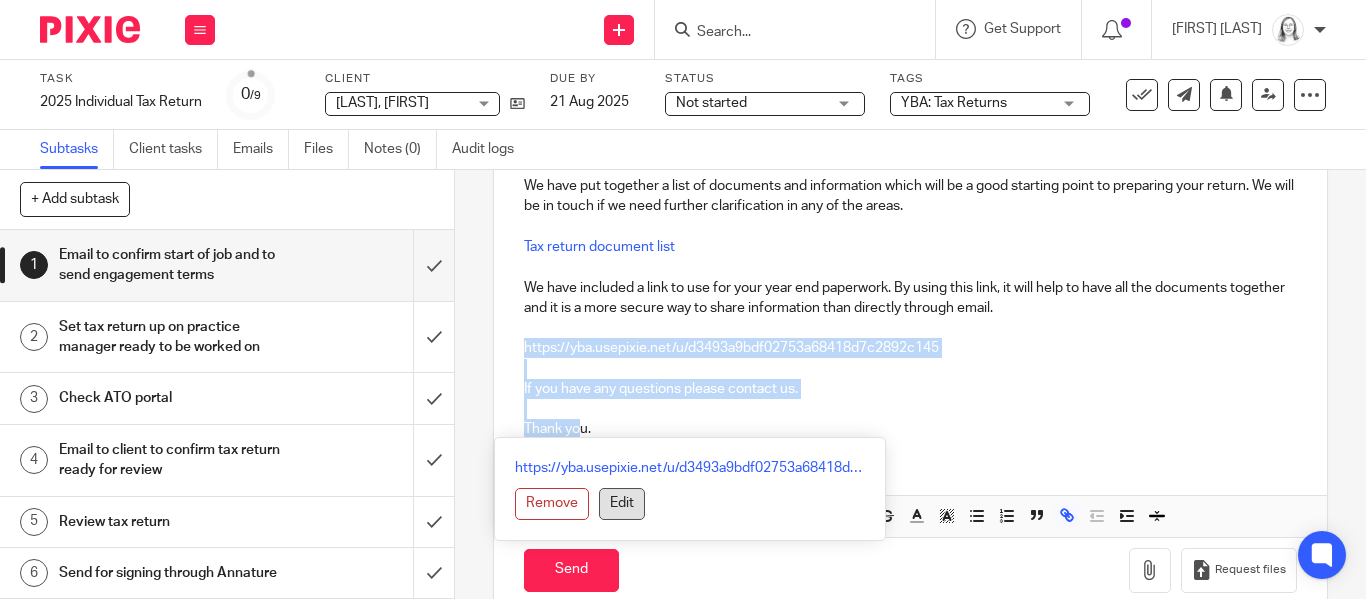 click on "Edit" at bounding box center (622, 504) 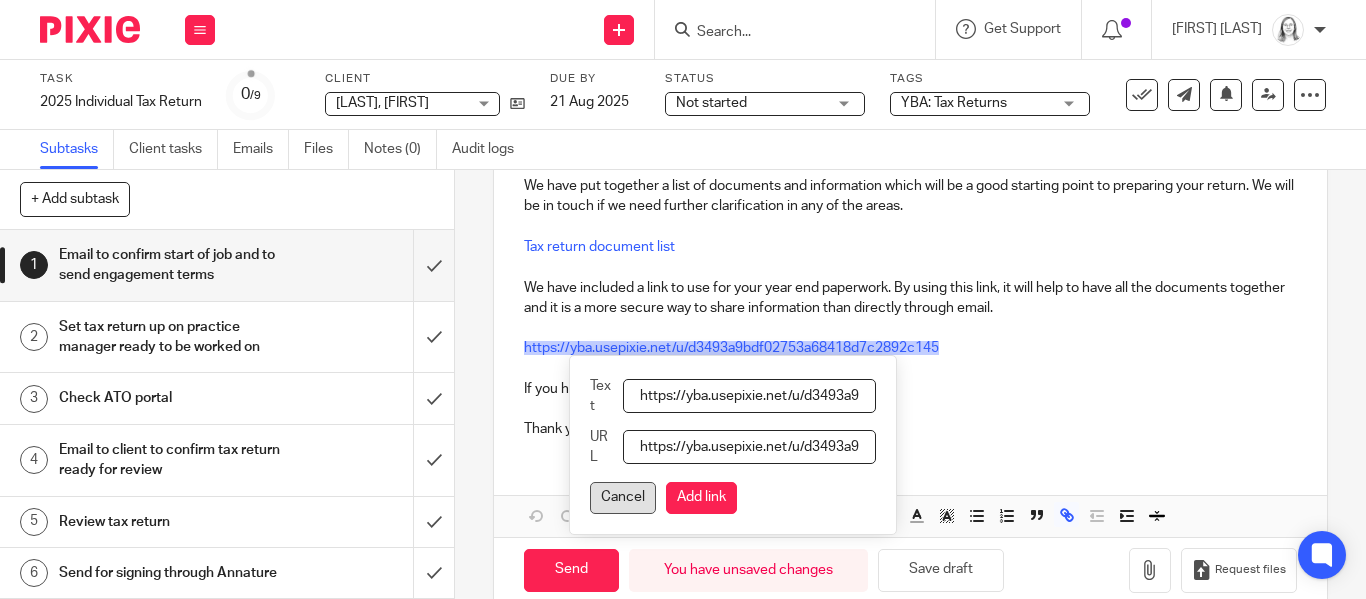 scroll, scrollTop: 0, scrollLeft: 200, axis: horizontal 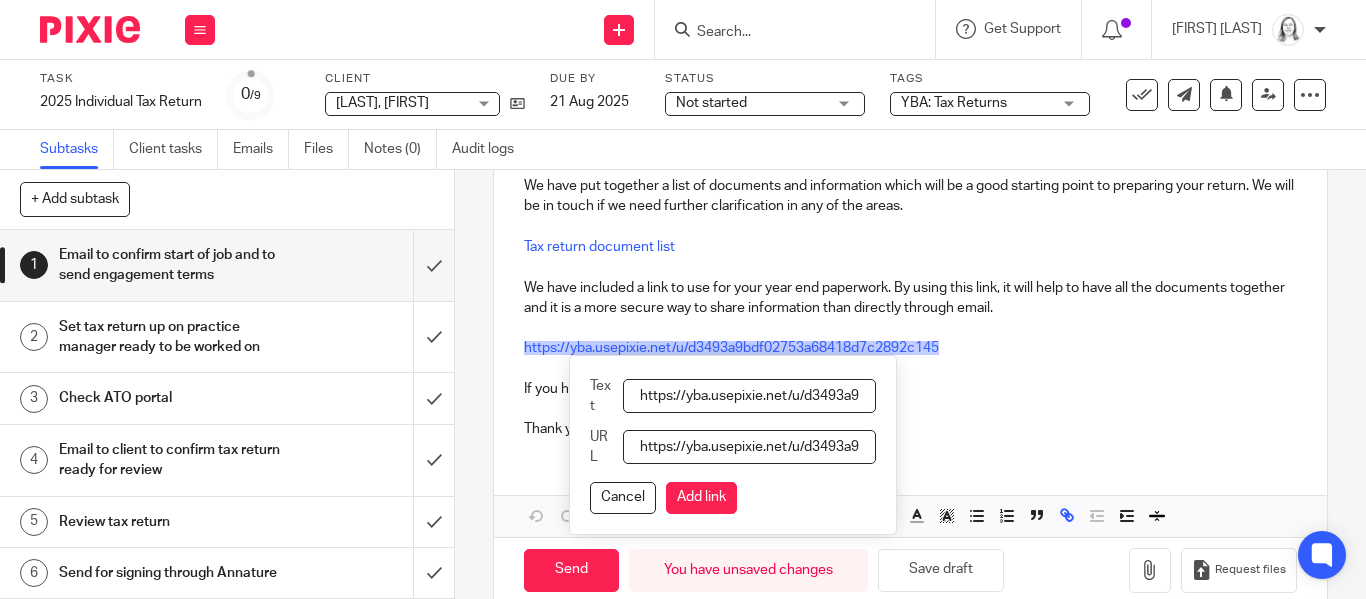 drag, startPoint x: 641, startPoint y: 390, endPoint x: 1124, endPoint y: 368, distance: 483.50076 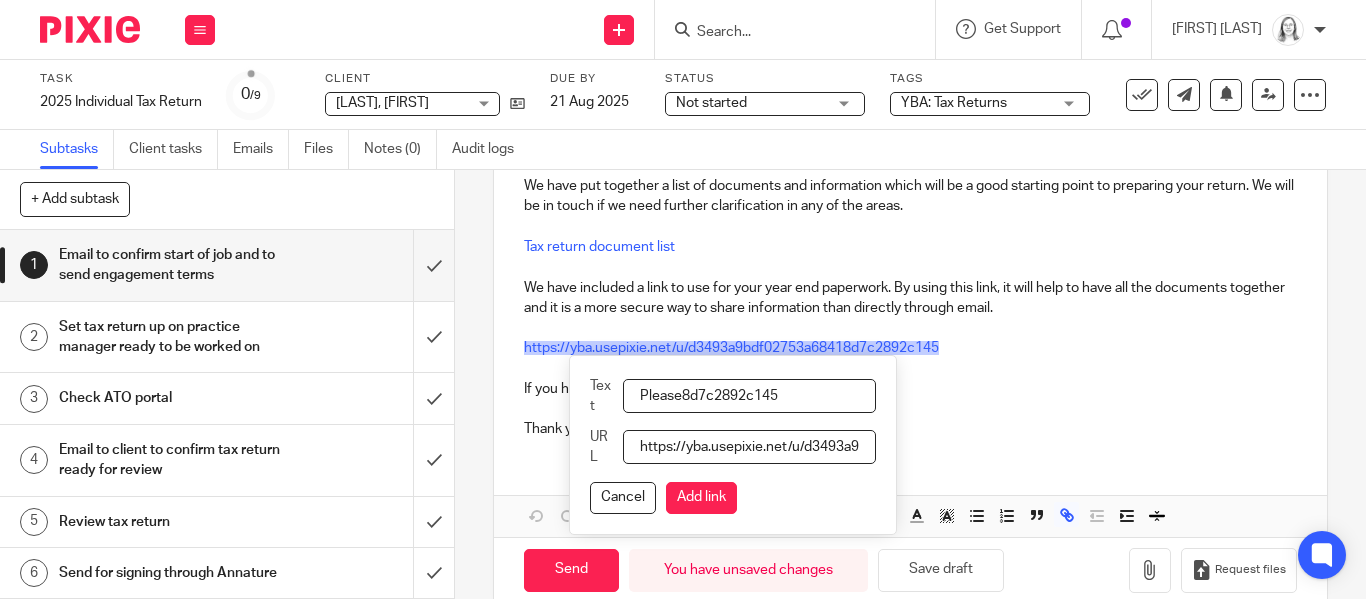 click on "Please8d7c2892c145" at bounding box center (749, 396) 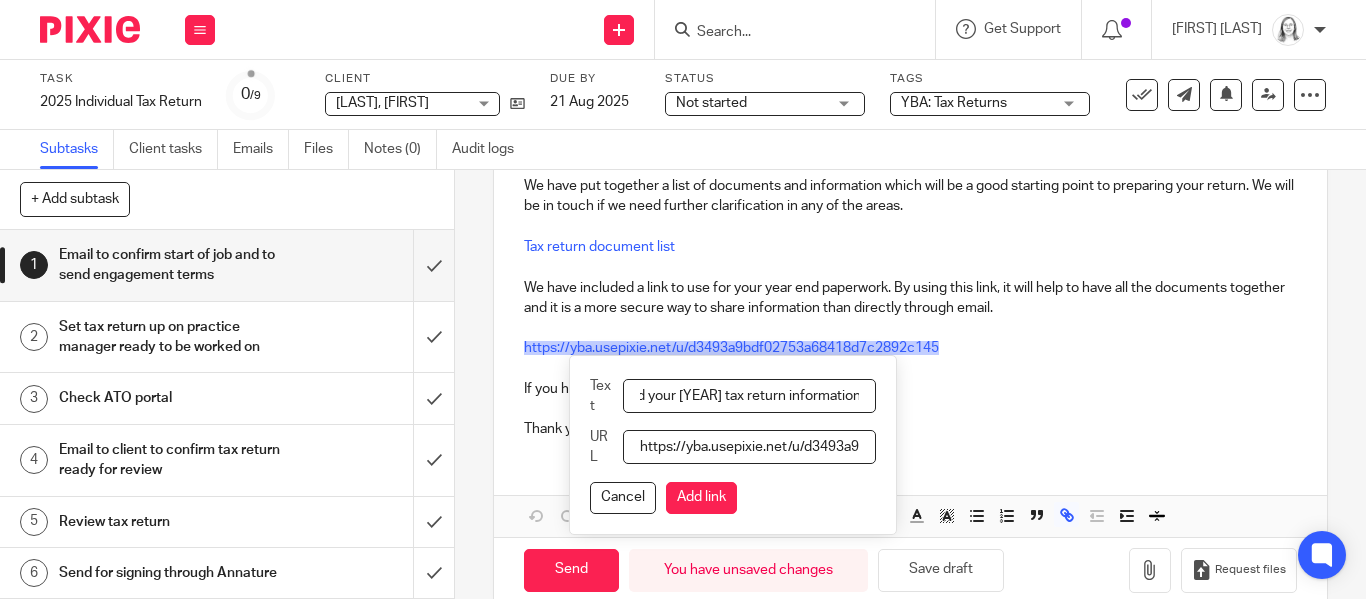 scroll, scrollTop: 0, scrollLeft: 79, axis: horizontal 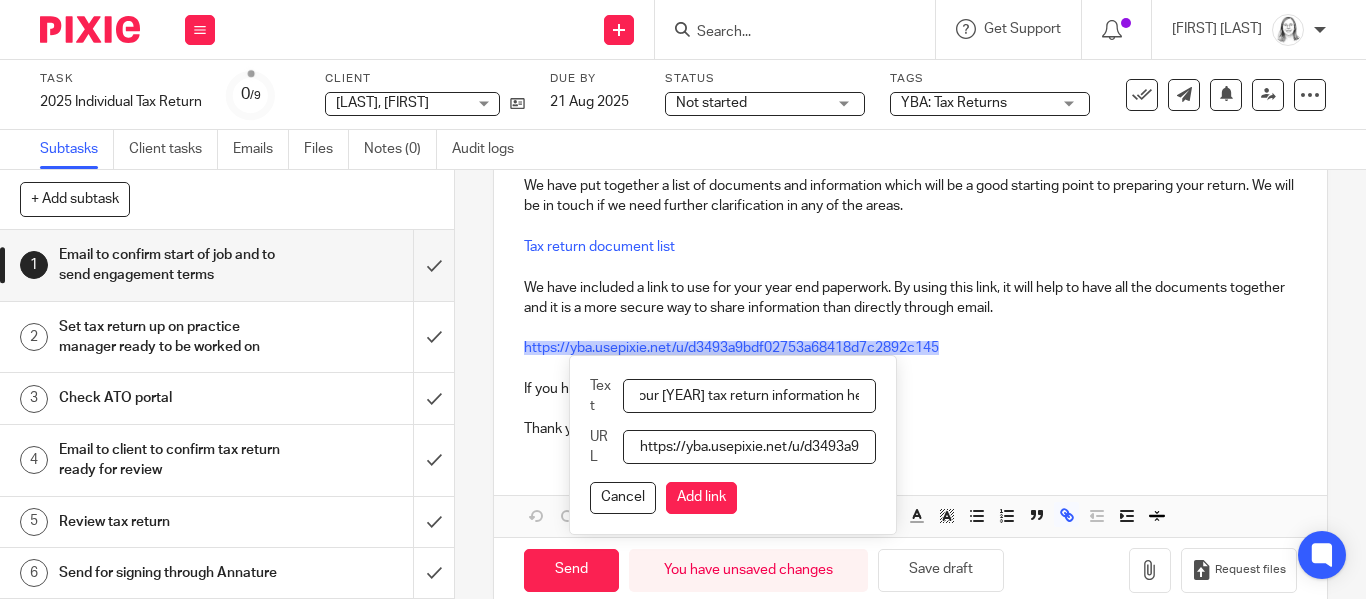 type on "Please upload your 2025 tax return information here" 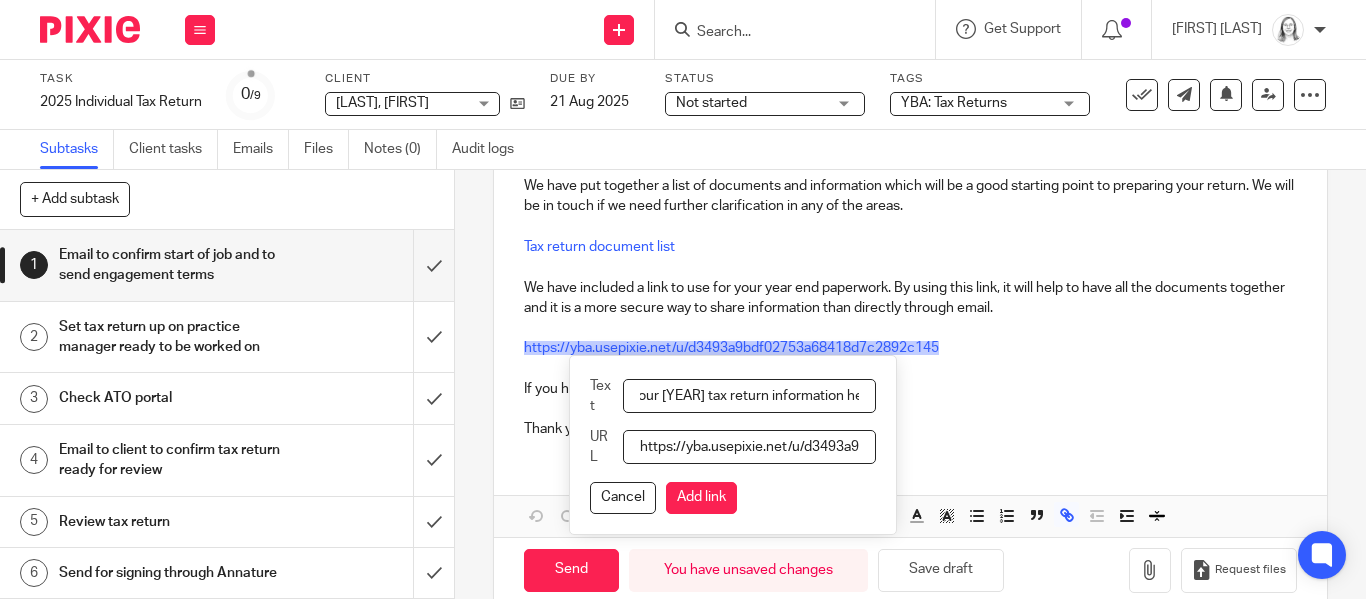 scroll, scrollTop: 0, scrollLeft: 106, axis: horizontal 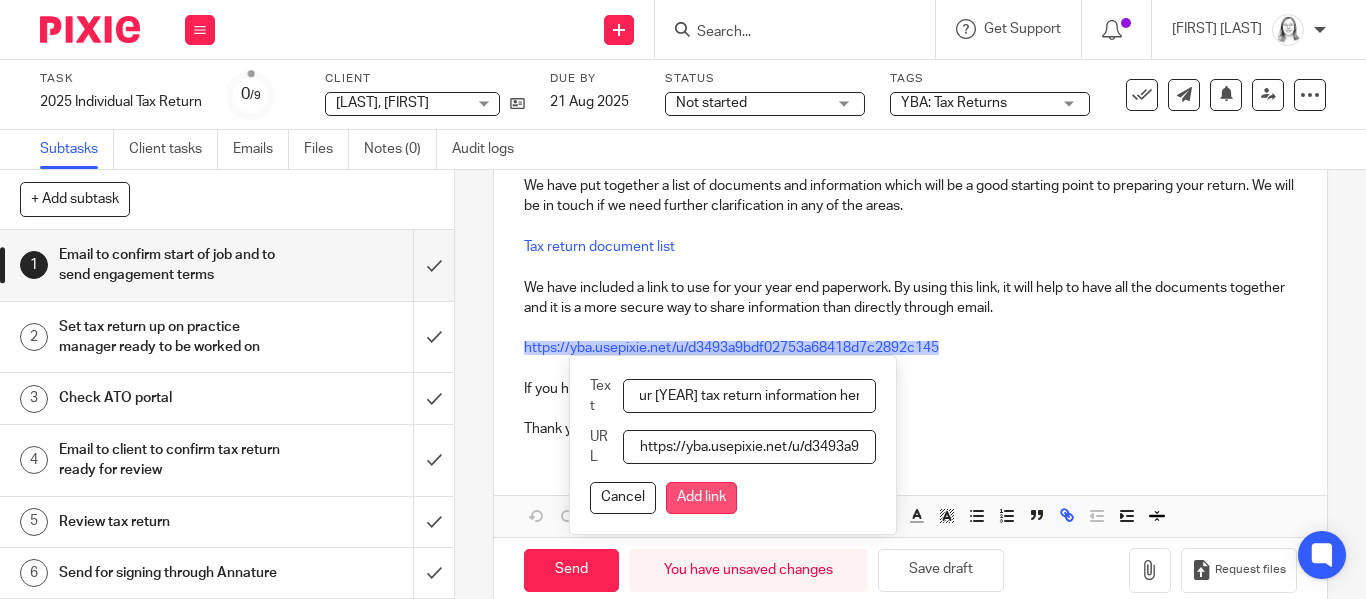 click on "Add link" at bounding box center (701, 498) 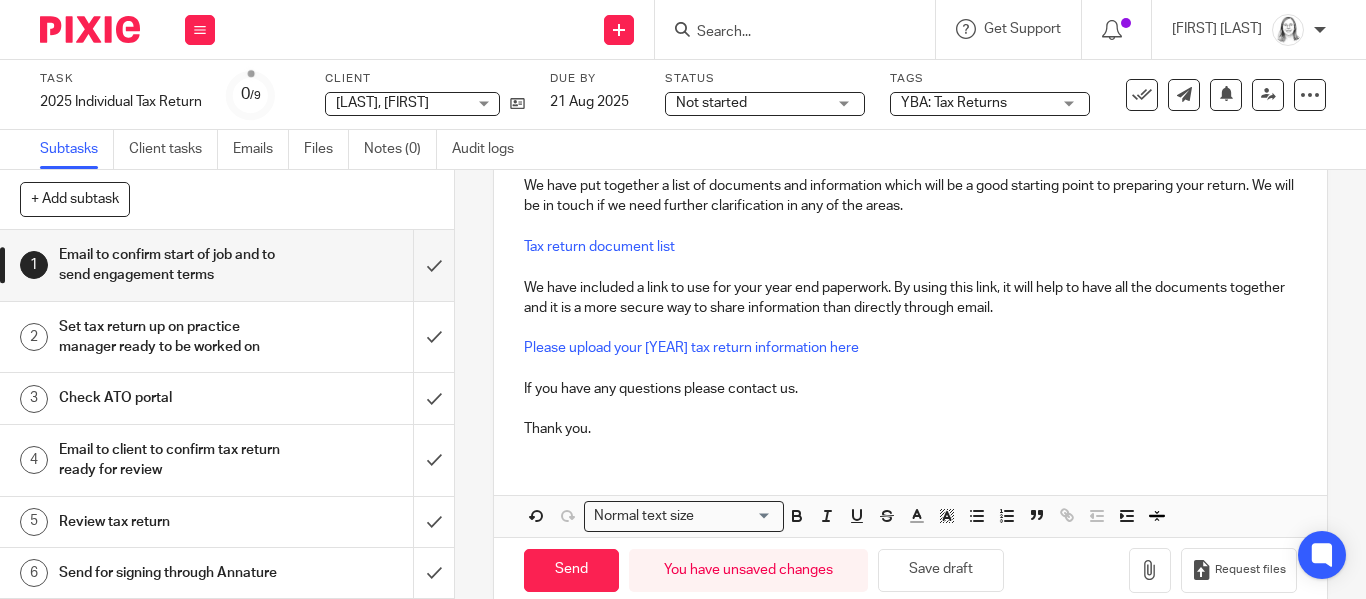 scroll, scrollTop: 449, scrollLeft: 0, axis: vertical 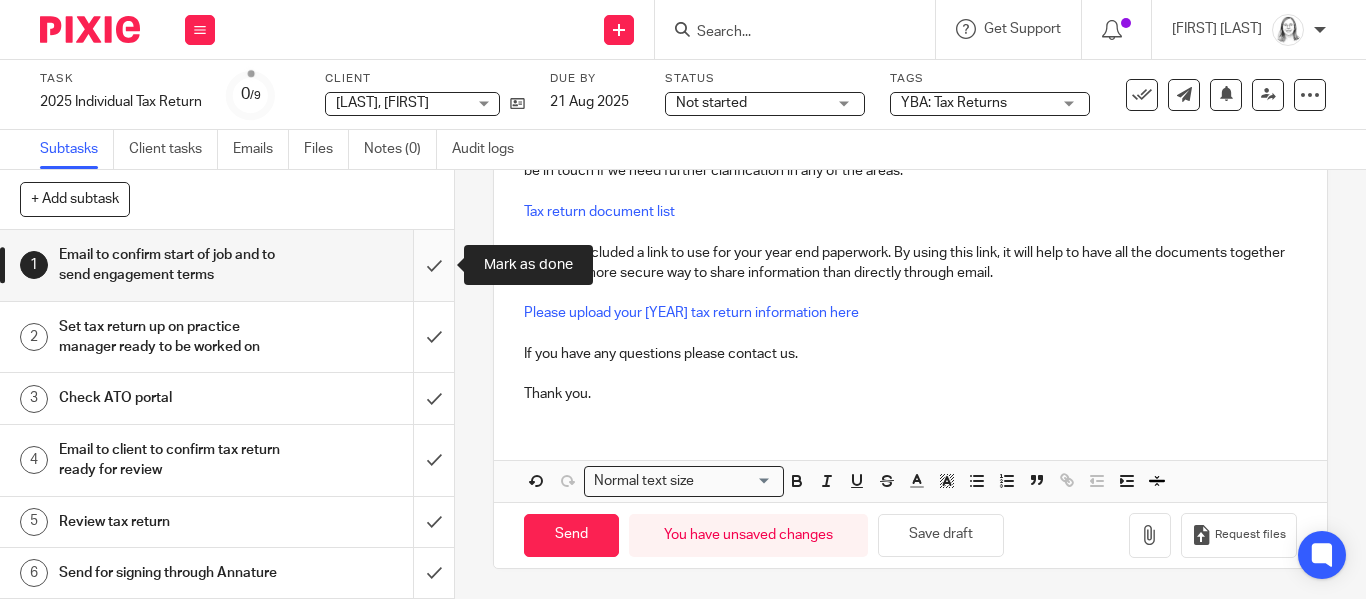click at bounding box center (227, 265) 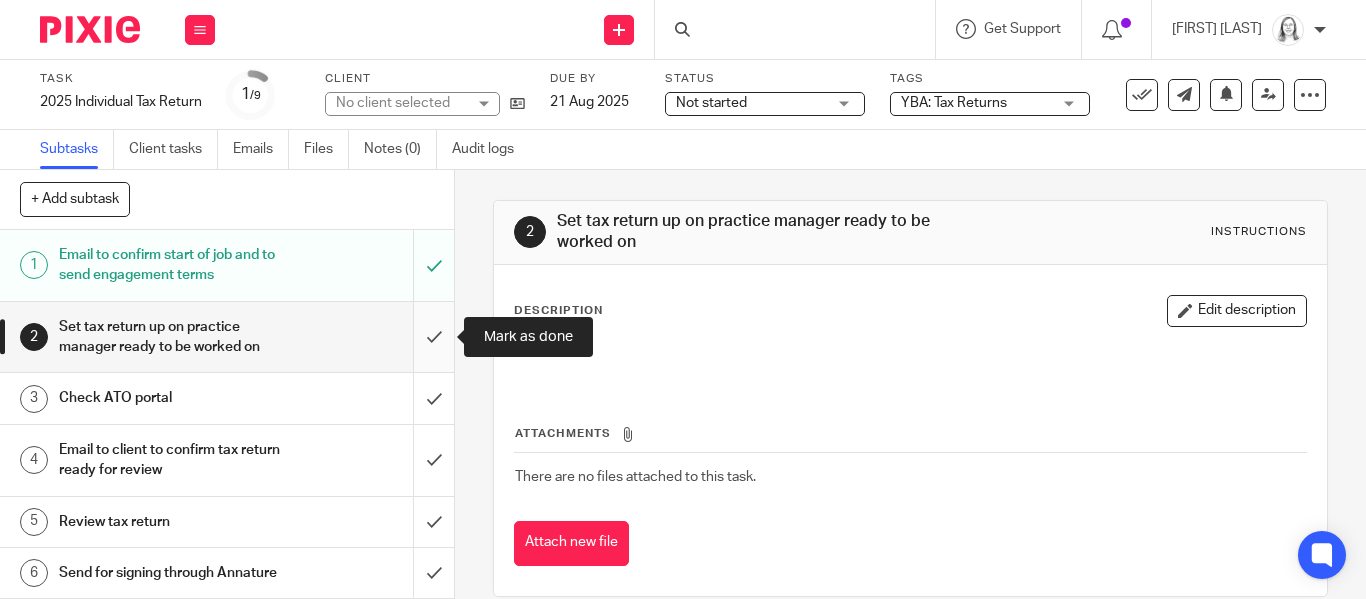 scroll, scrollTop: 0, scrollLeft: 0, axis: both 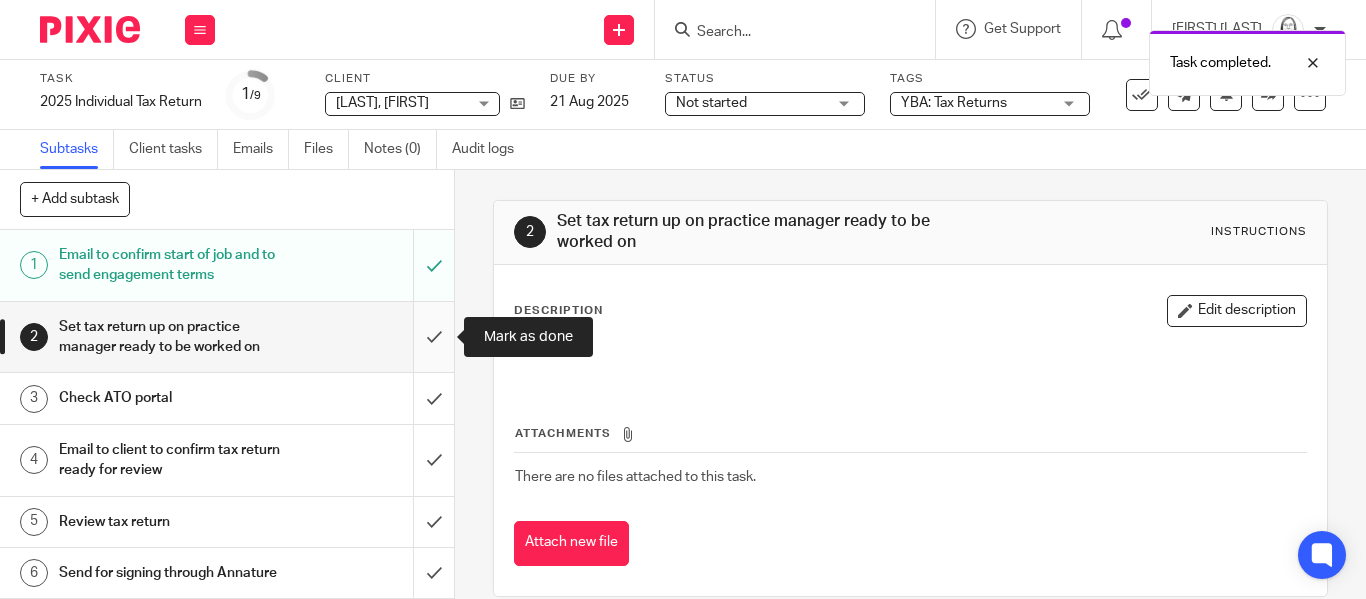 click at bounding box center [227, 337] 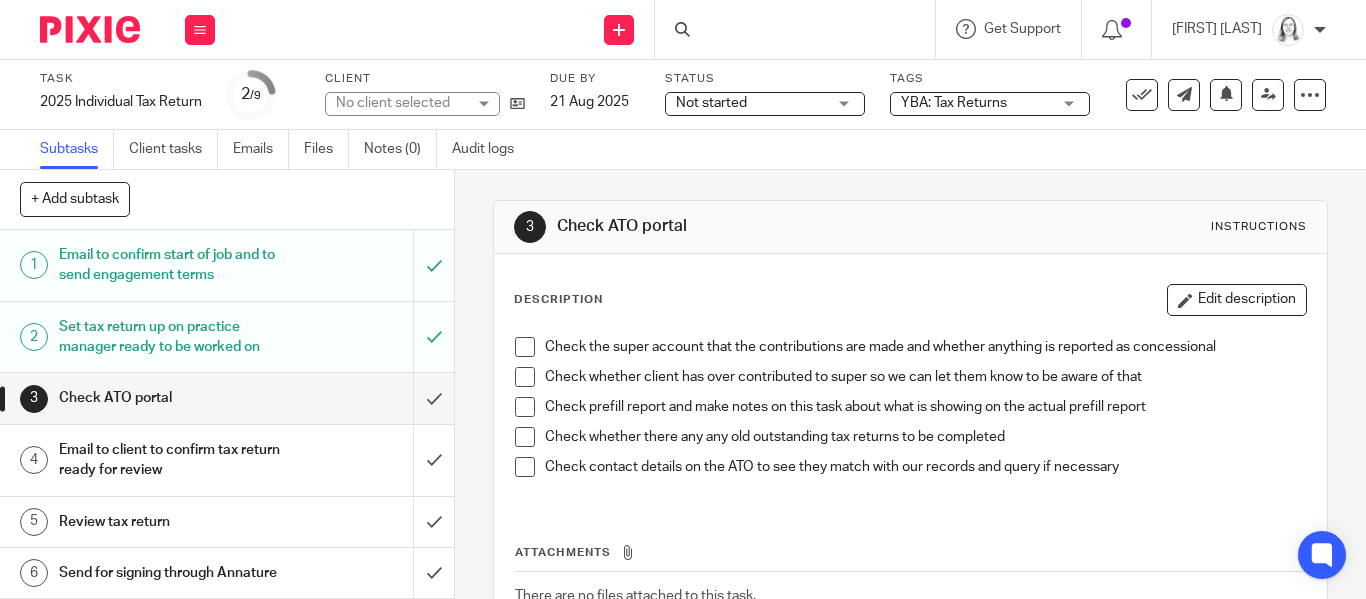 scroll, scrollTop: 0, scrollLeft: 0, axis: both 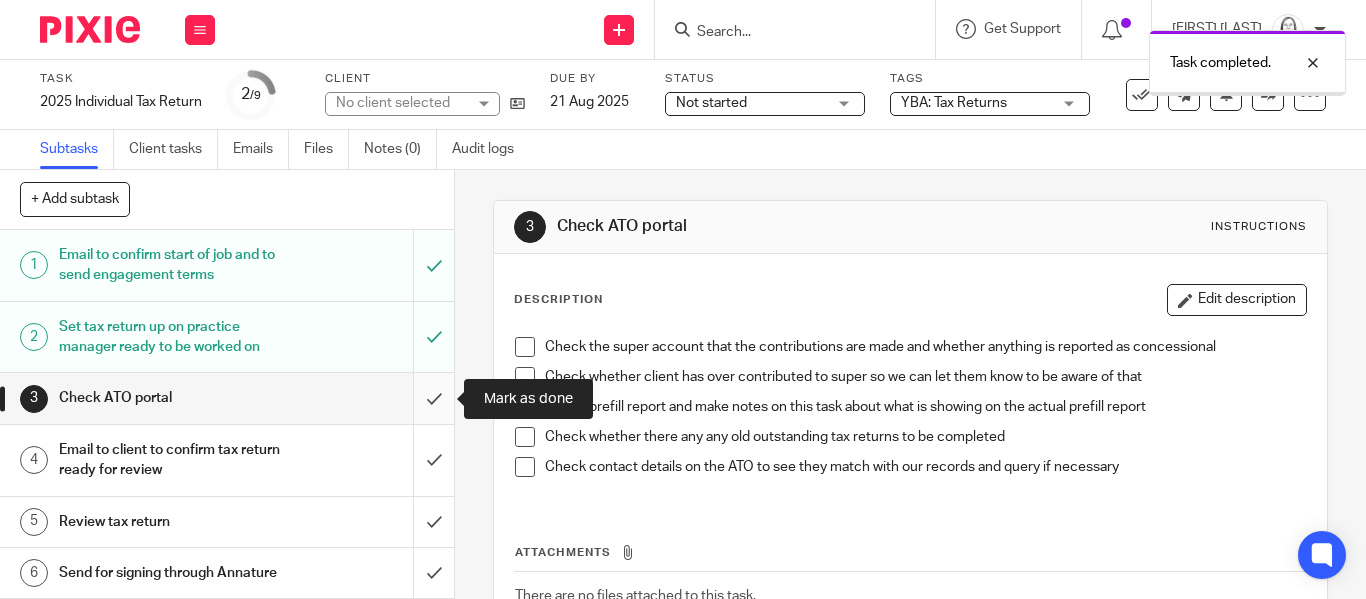 click at bounding box center [227, 398] 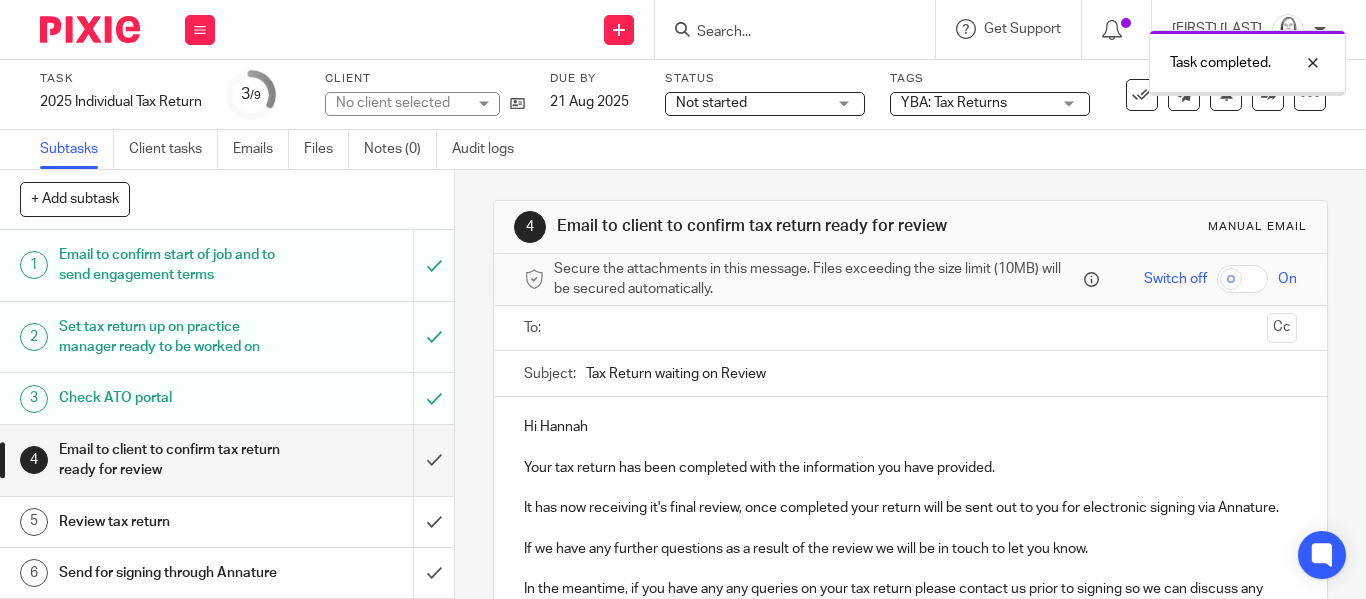 scroll, scrollTop: 0, scrollLeft: 0, axis: both 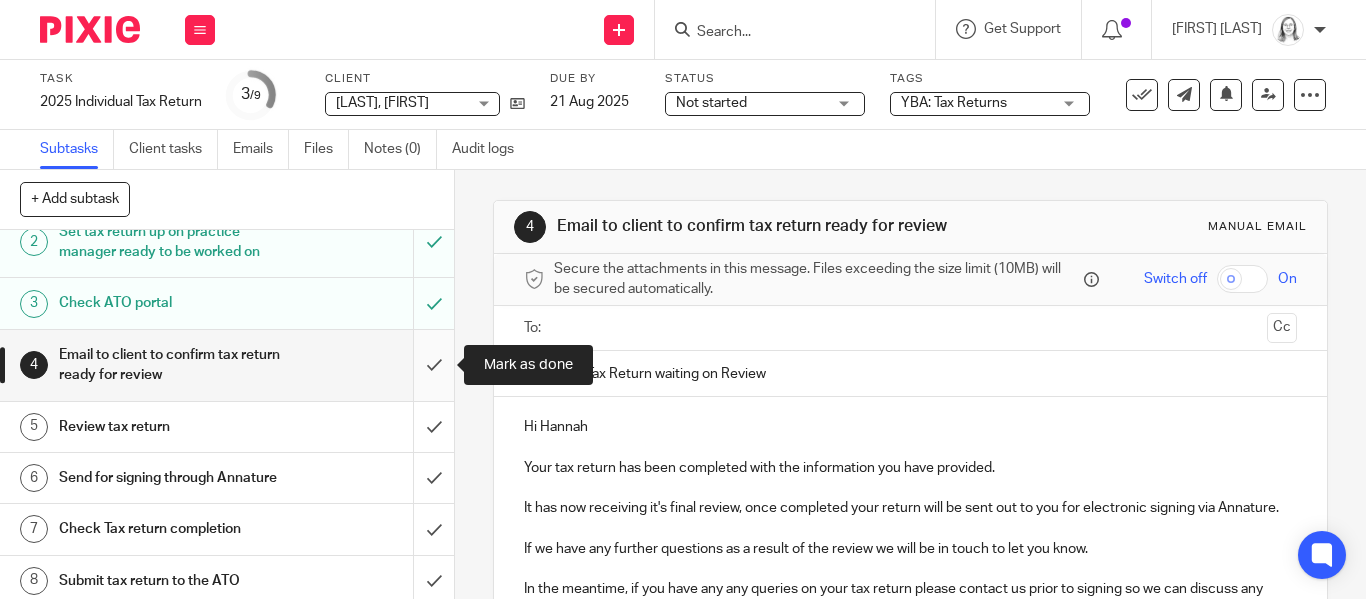 click at bounding box center (227, 365) 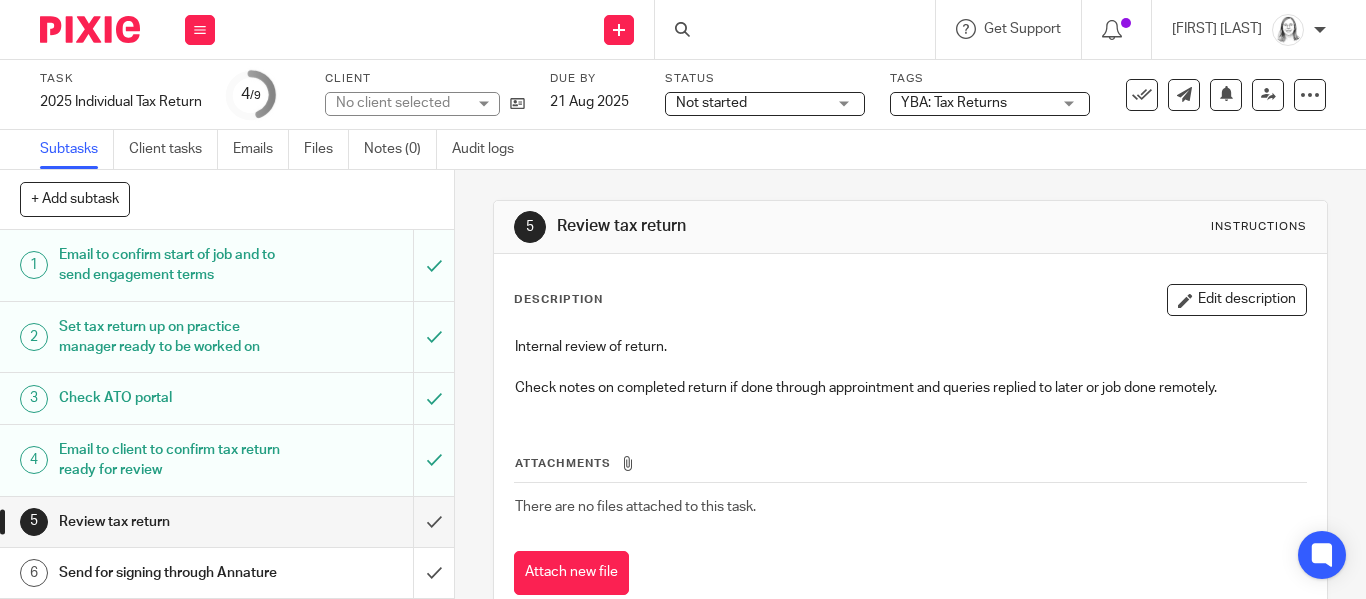 scroll, scrollTop: 0, scrollLeft: 0, axis: both 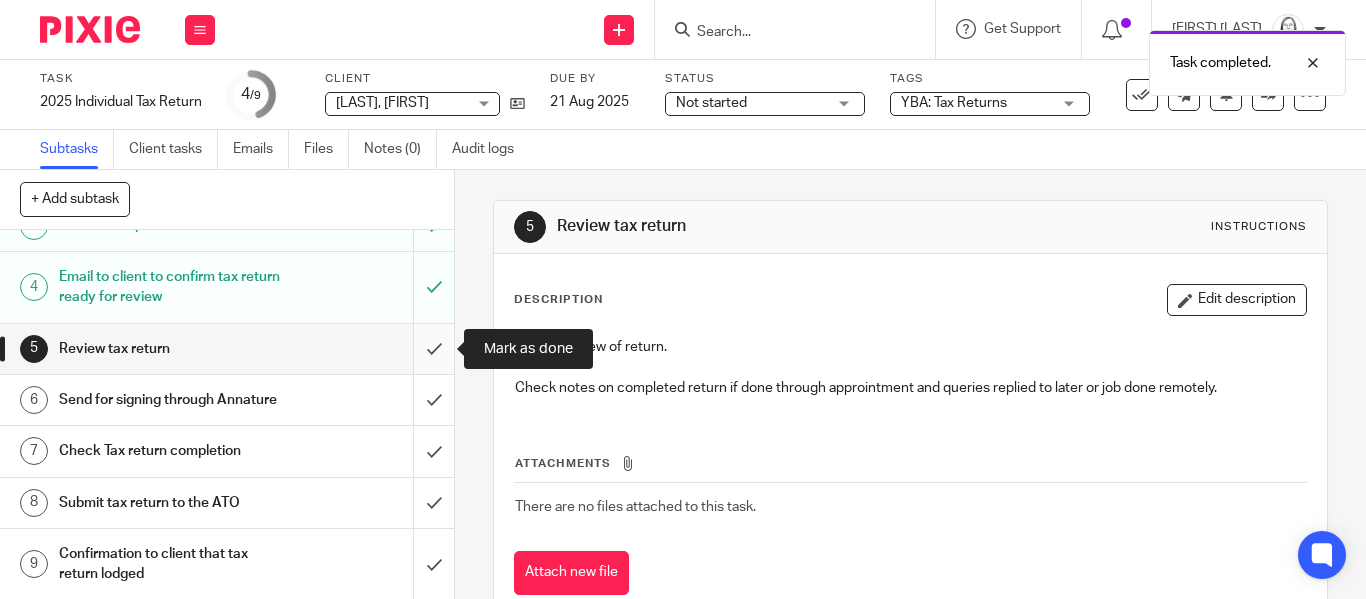 click at bounding box center (227, 349) 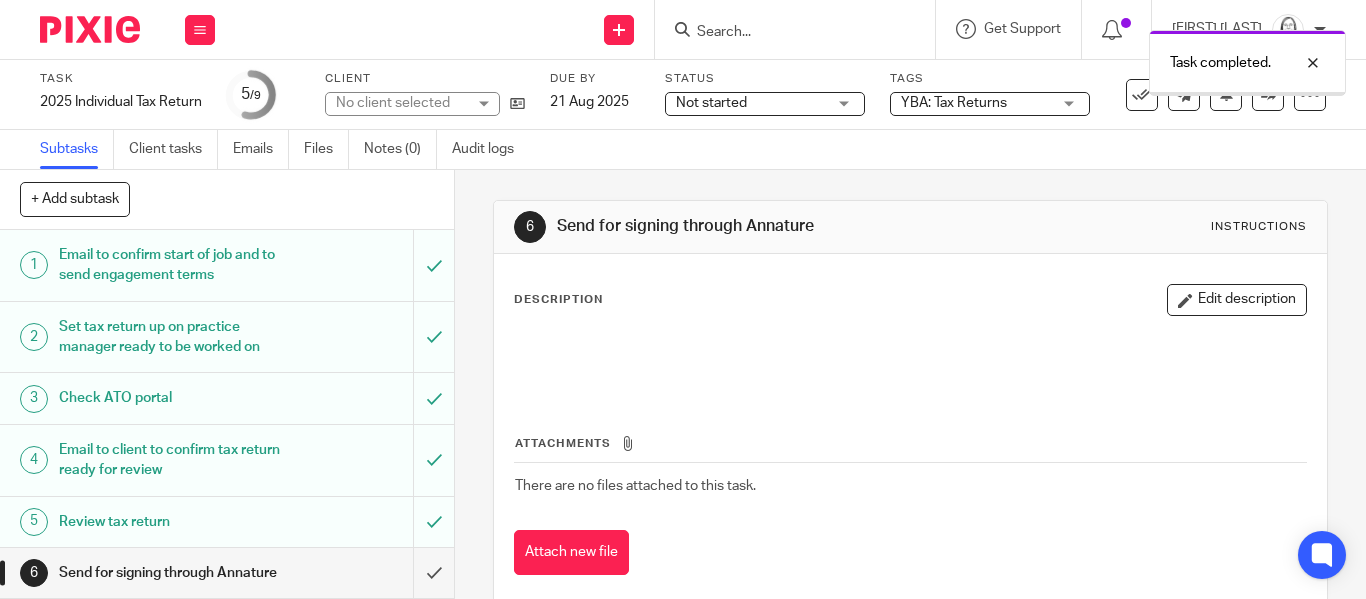 scroll, scrollTop: 0, scrollLeft: 0, axis: both 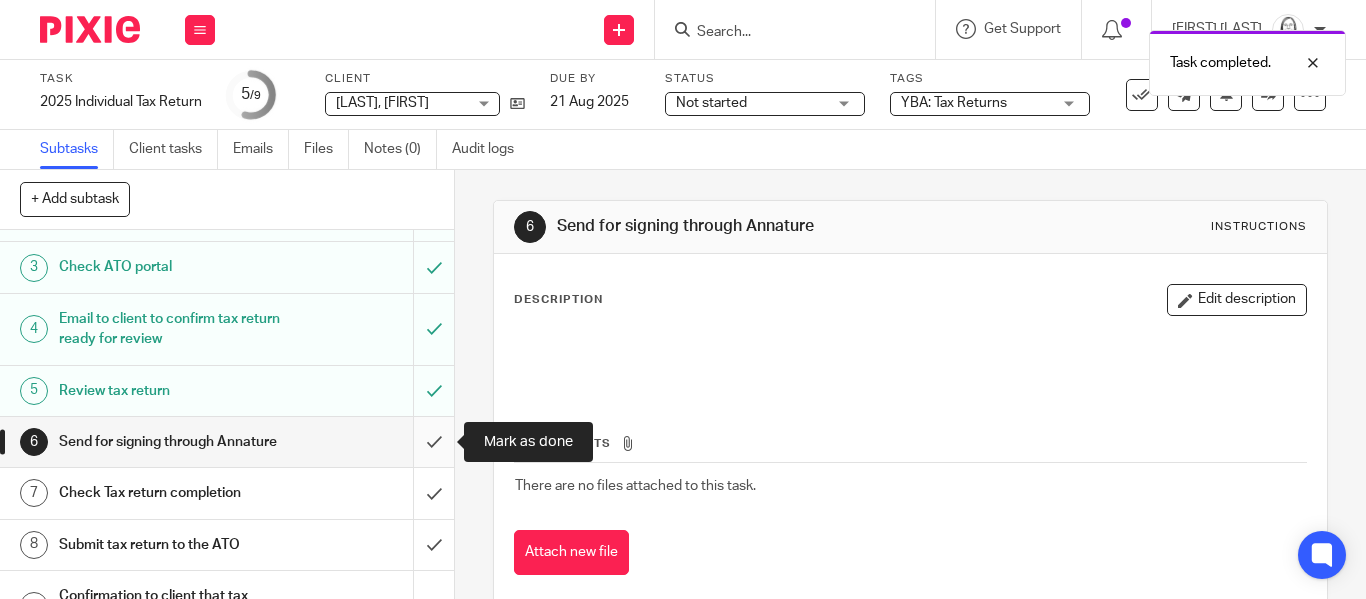 click at bounding box center [227, 442] 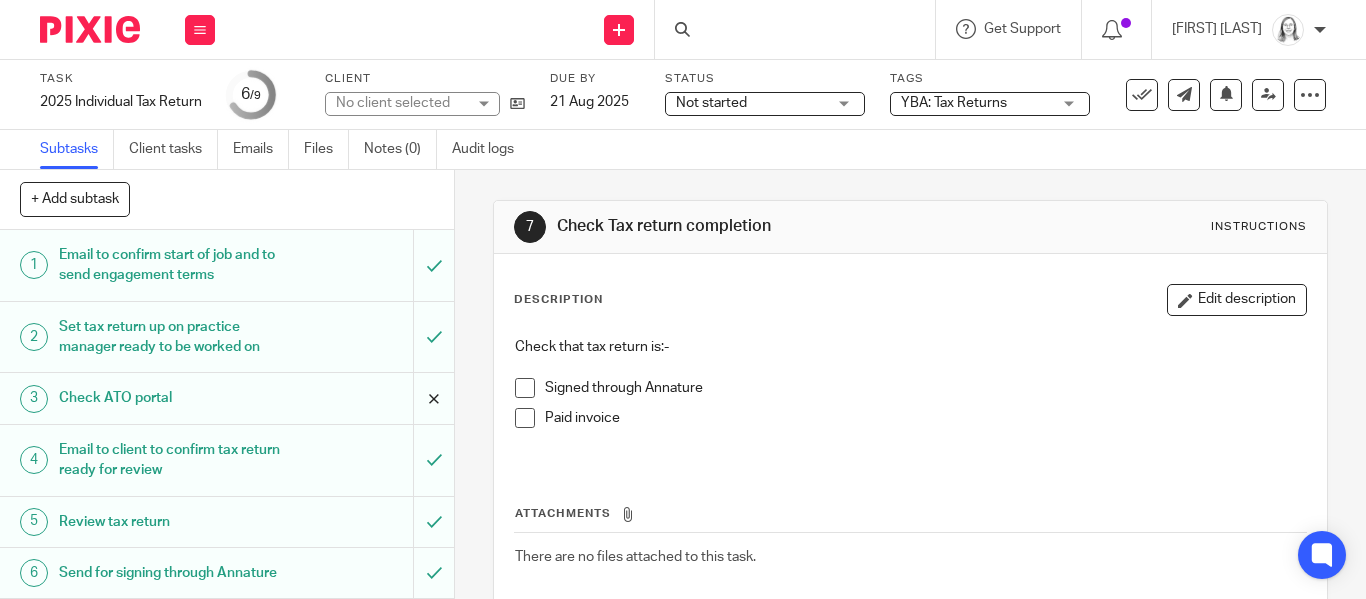 scroll, scrollTop: 0, scrollLeft: 0, axis: both 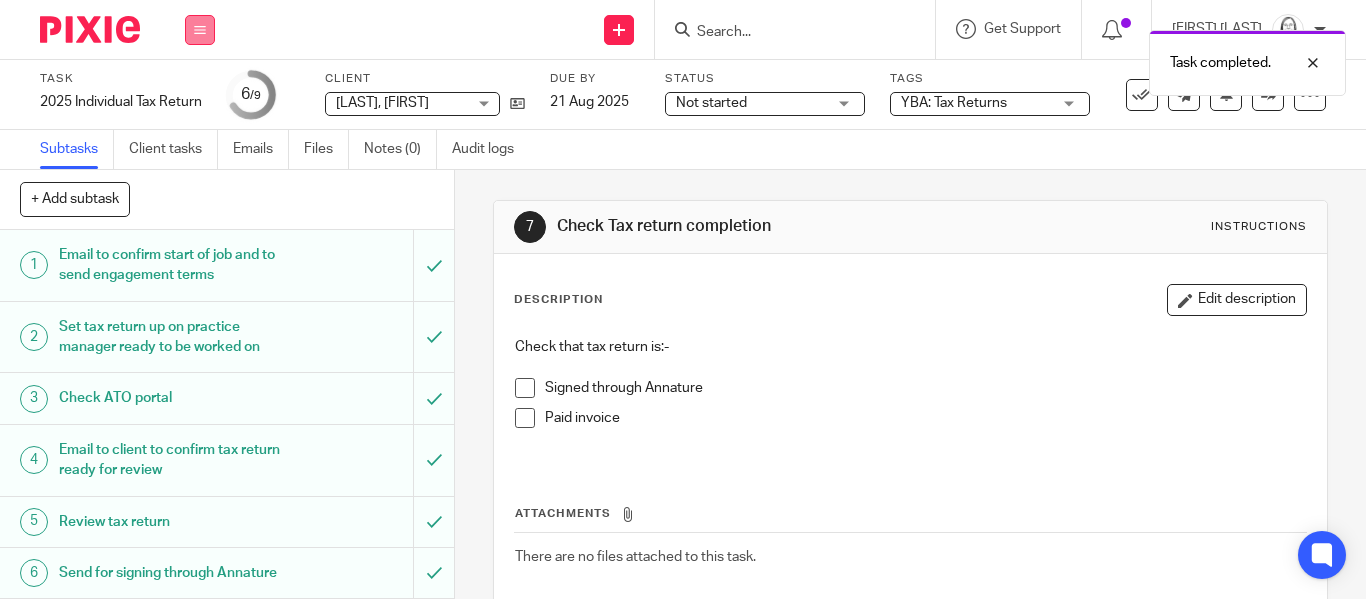 click at bounding box center [200, 30] 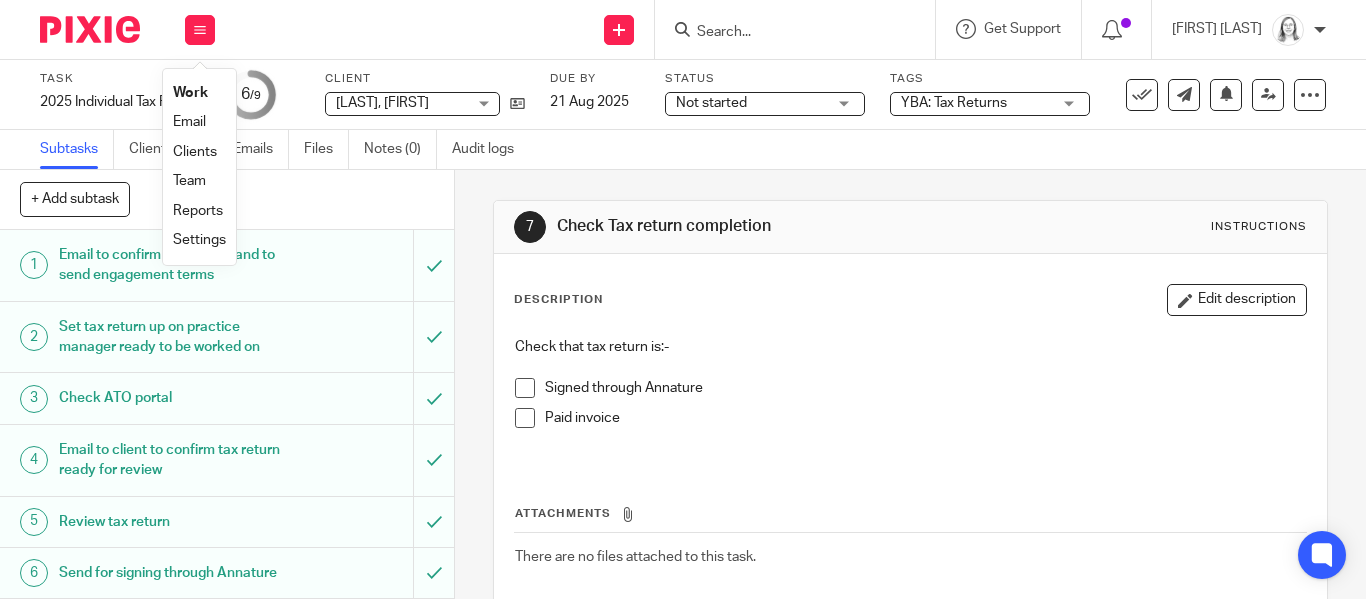 click on "Email" at bounding box center [189, 122] 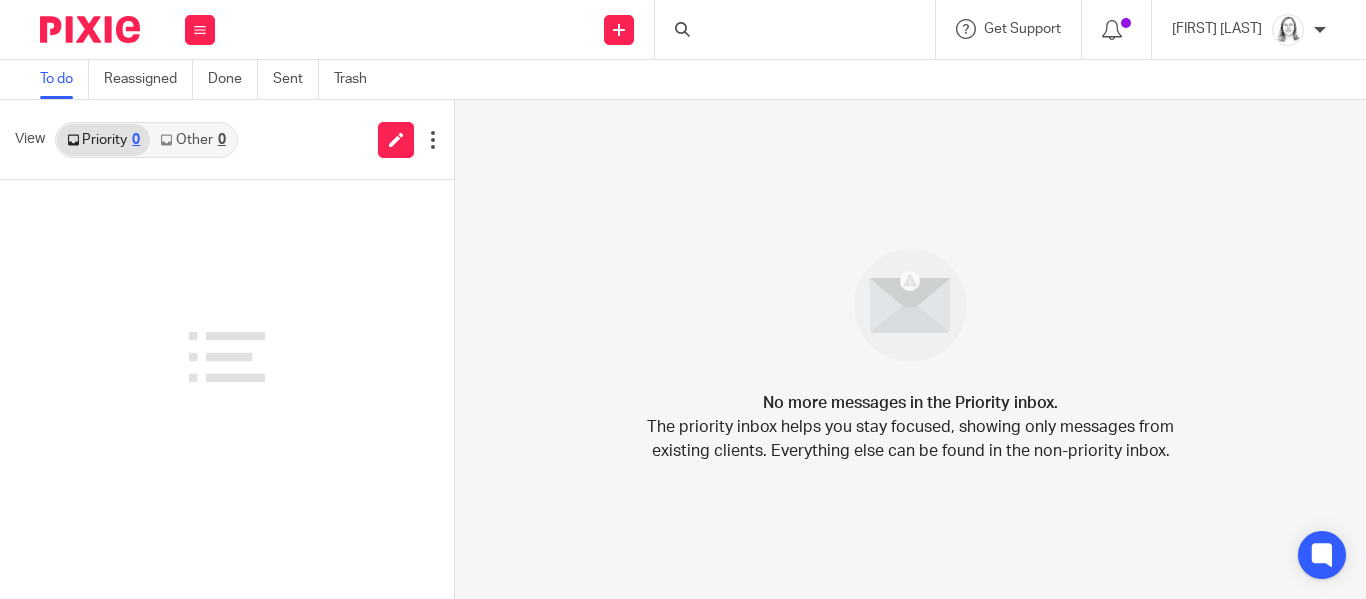 scroll, scrollTop: 0, scrollLeft: 0, axis: both 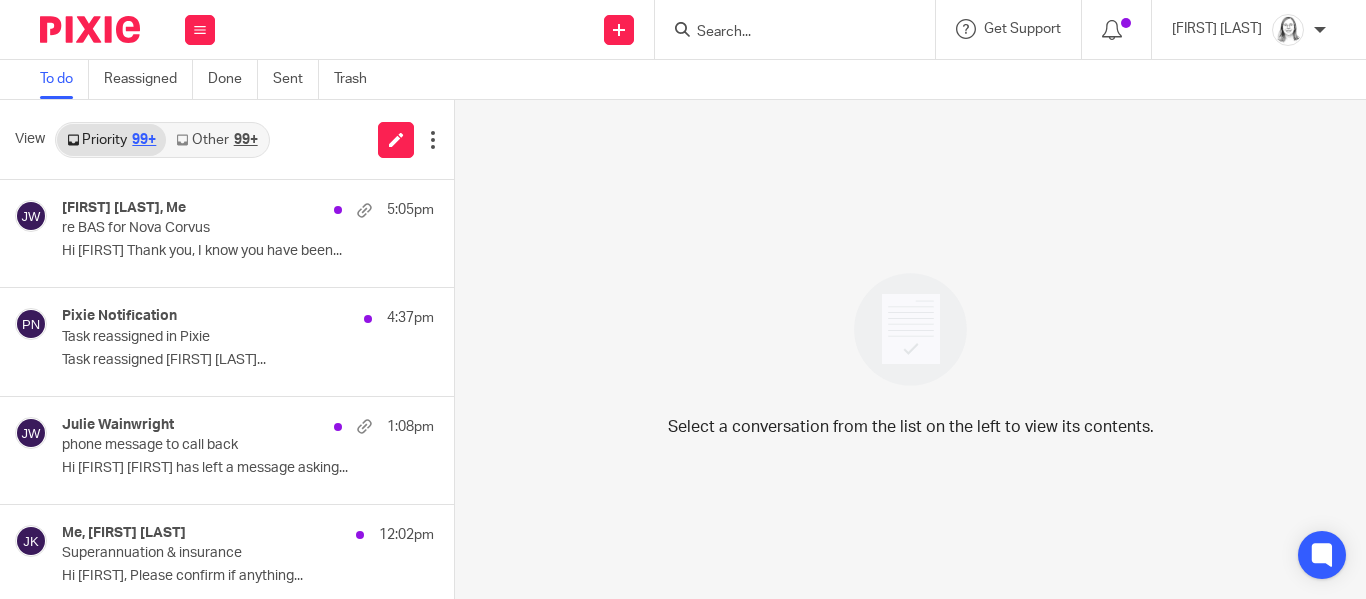 click on "Other
99+" at bounding box center [216, 140] 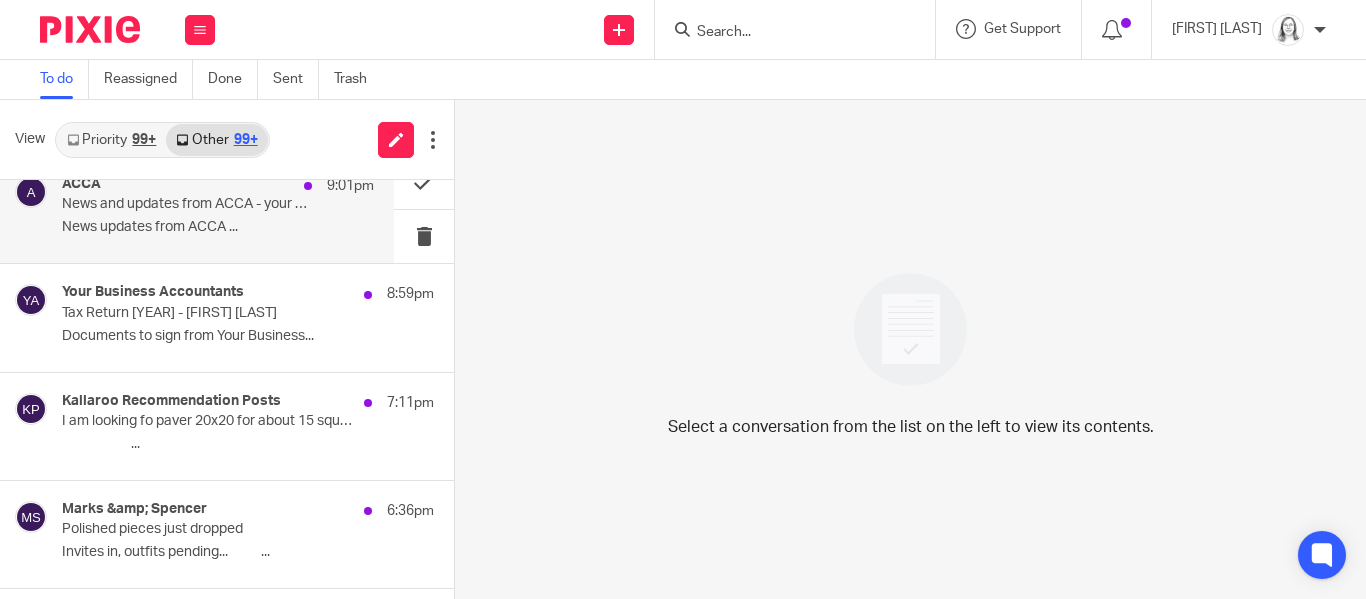 scroll, scrollTop: 26, scrollLeft: 0, axis: vertical 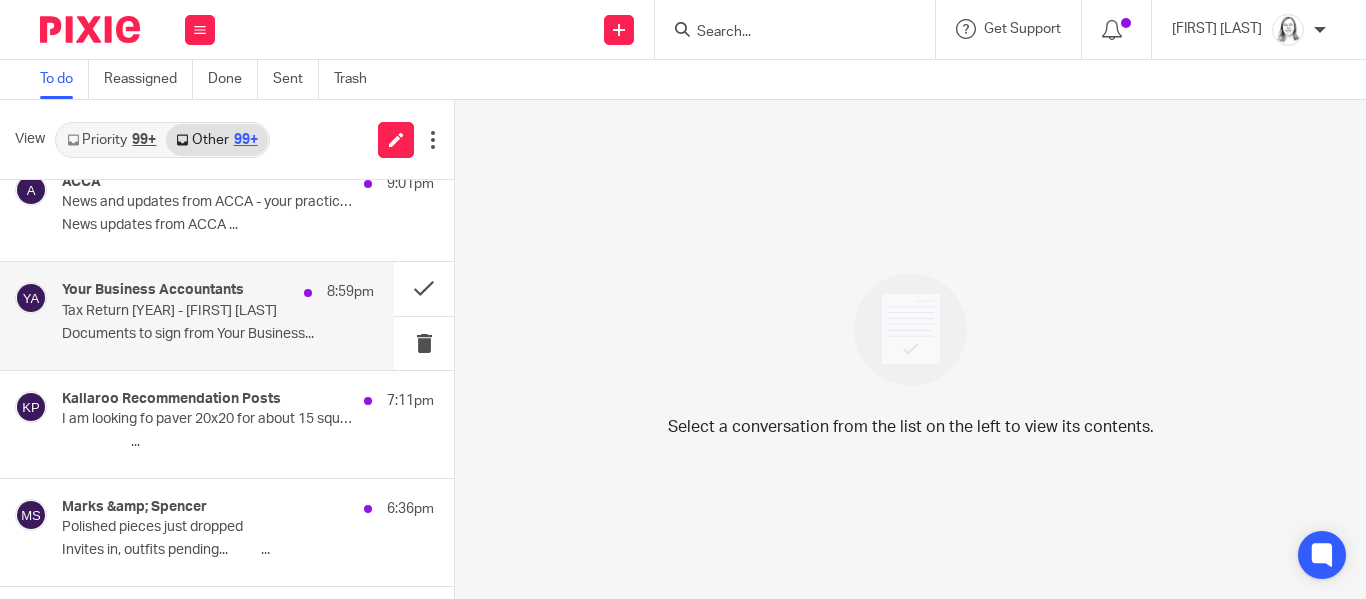 click on "Your Business Accountants" at bounding box center [153, 290] 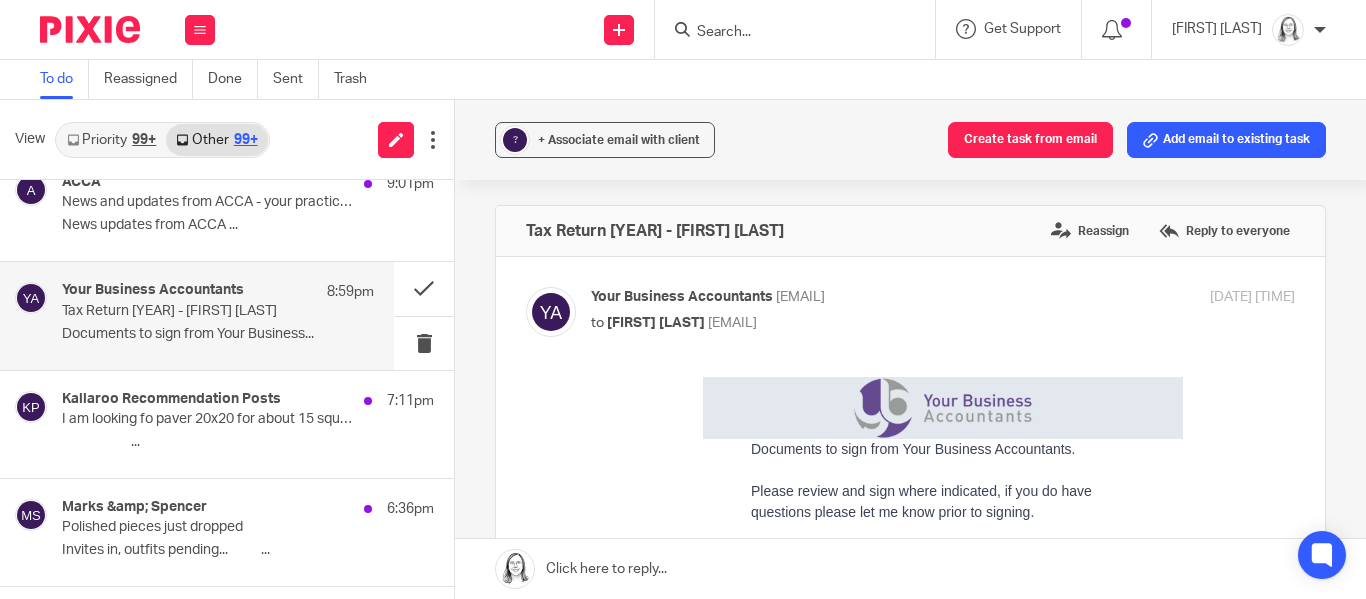 scroll, scrollTop: 0, scrollLeft: 0, axis: both 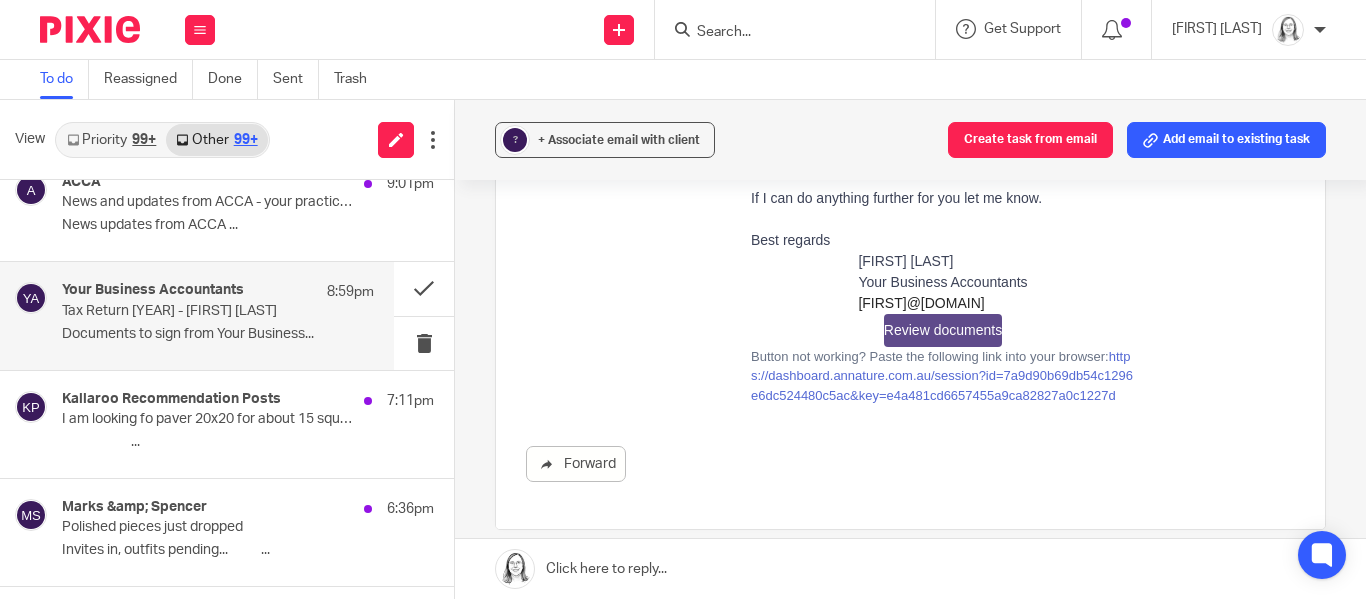 click on "Review documents" at bounding box center [943, 330] 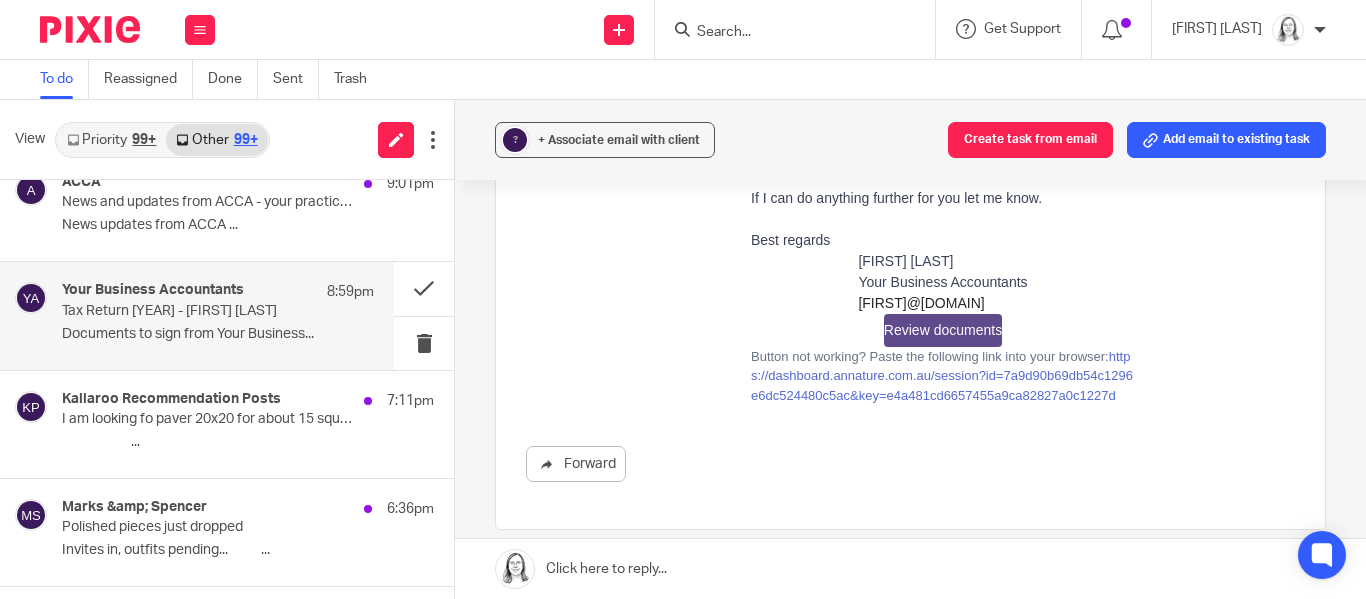click on "Other
99+" at bounding box center [216, 140] 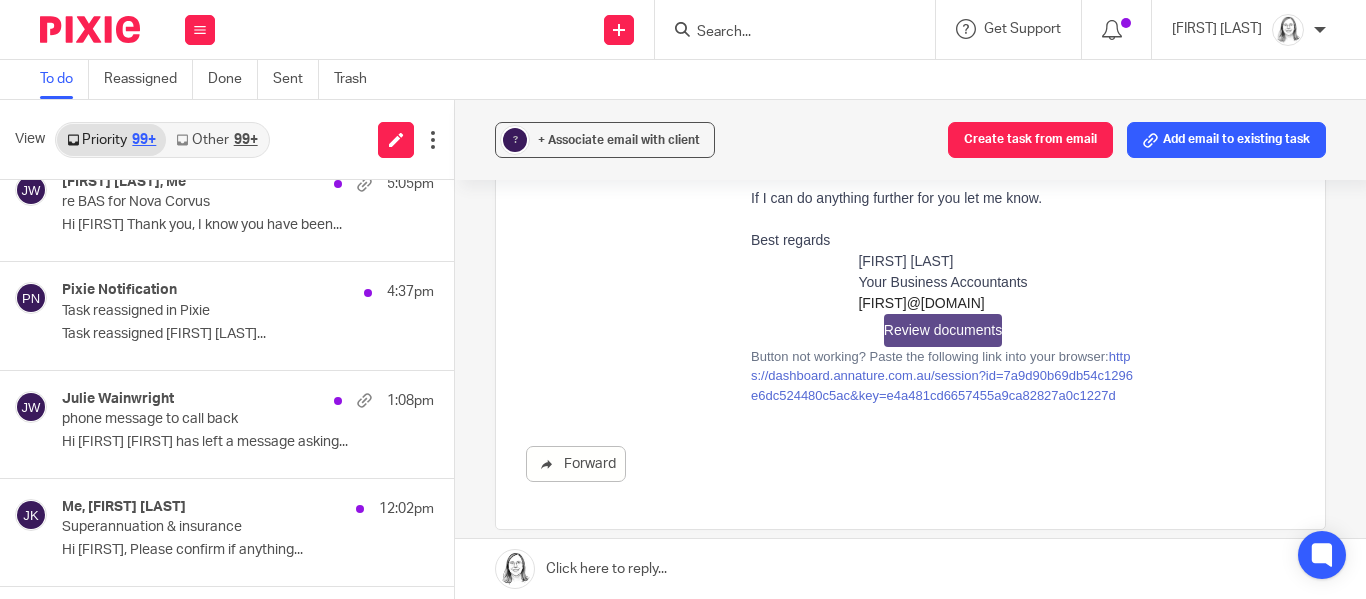 scroll, scrollTop: 0, scrollLeft: 0, axis: both 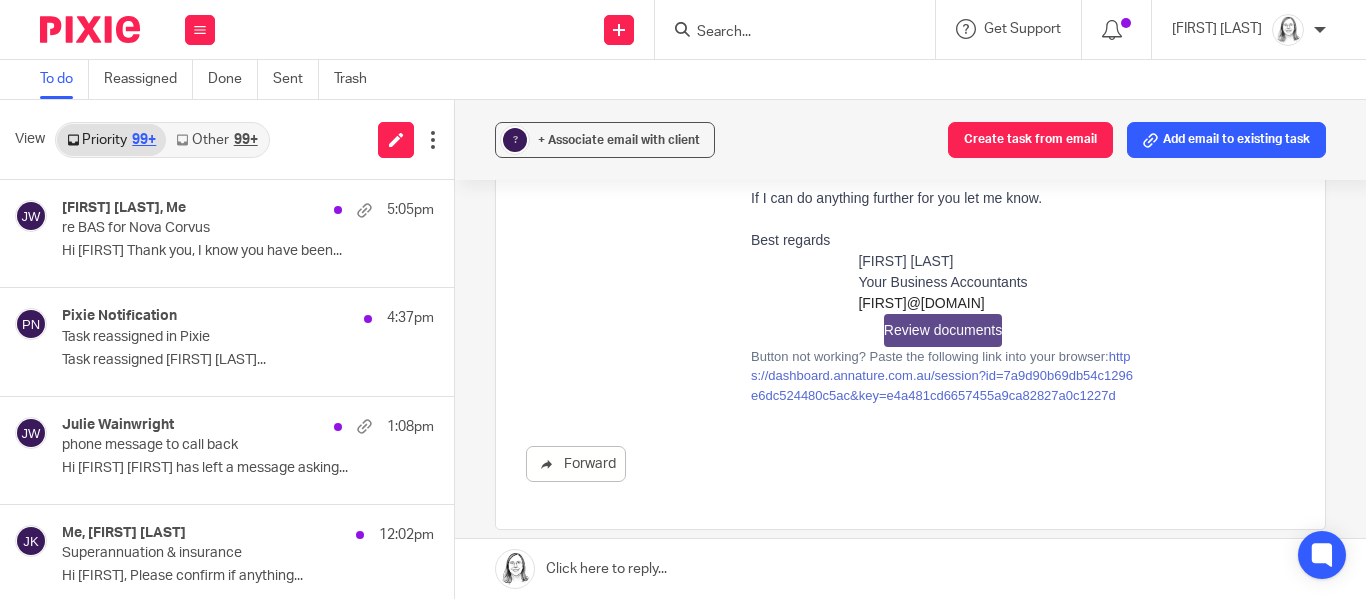 click on "Other
99+" at bounding box center (216, 140) 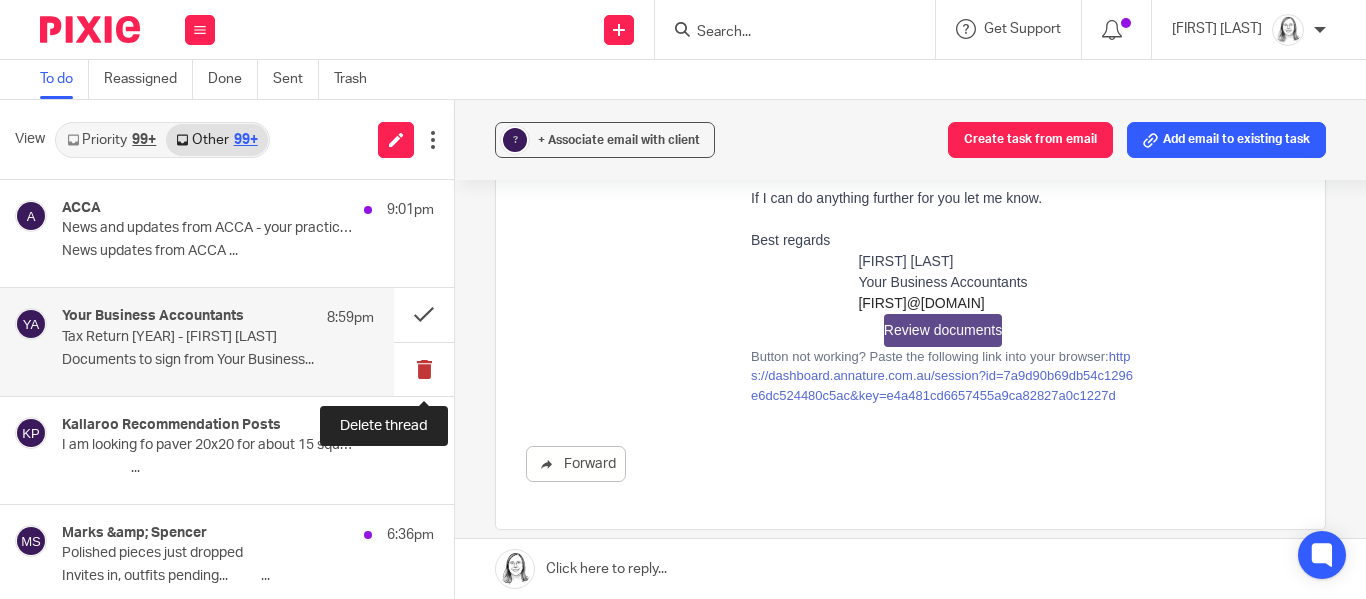 click at bounding box center [424, 369] 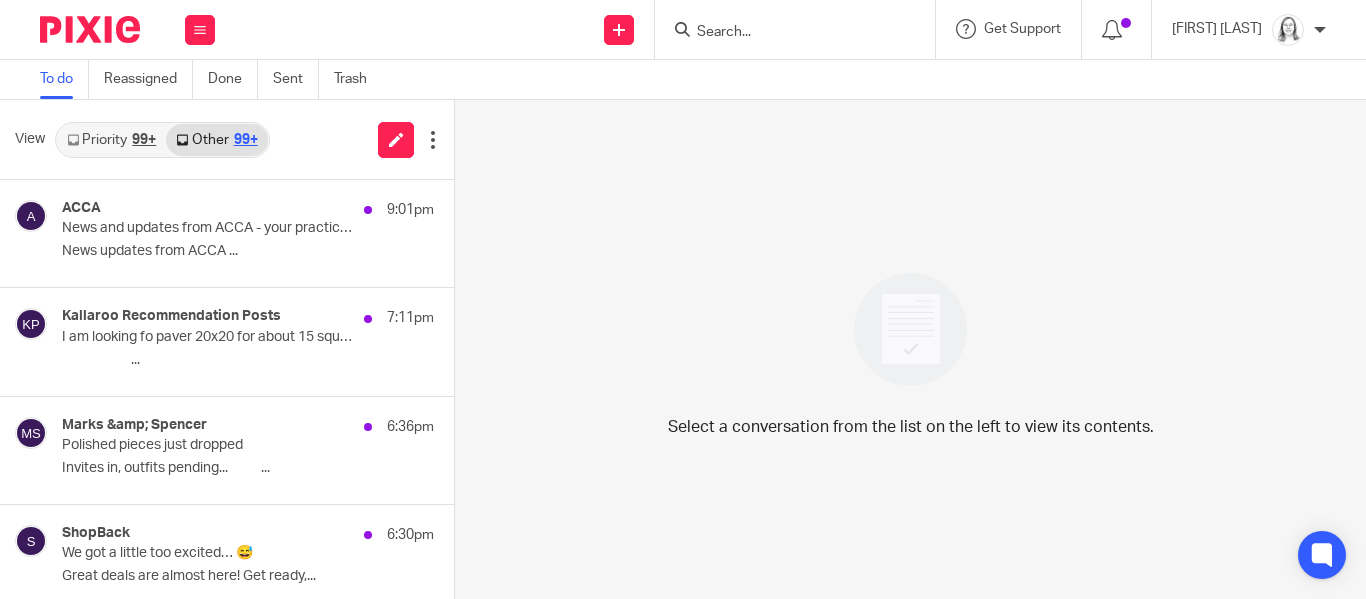 click on "Priority
99+" at bounding box center (111, 140) 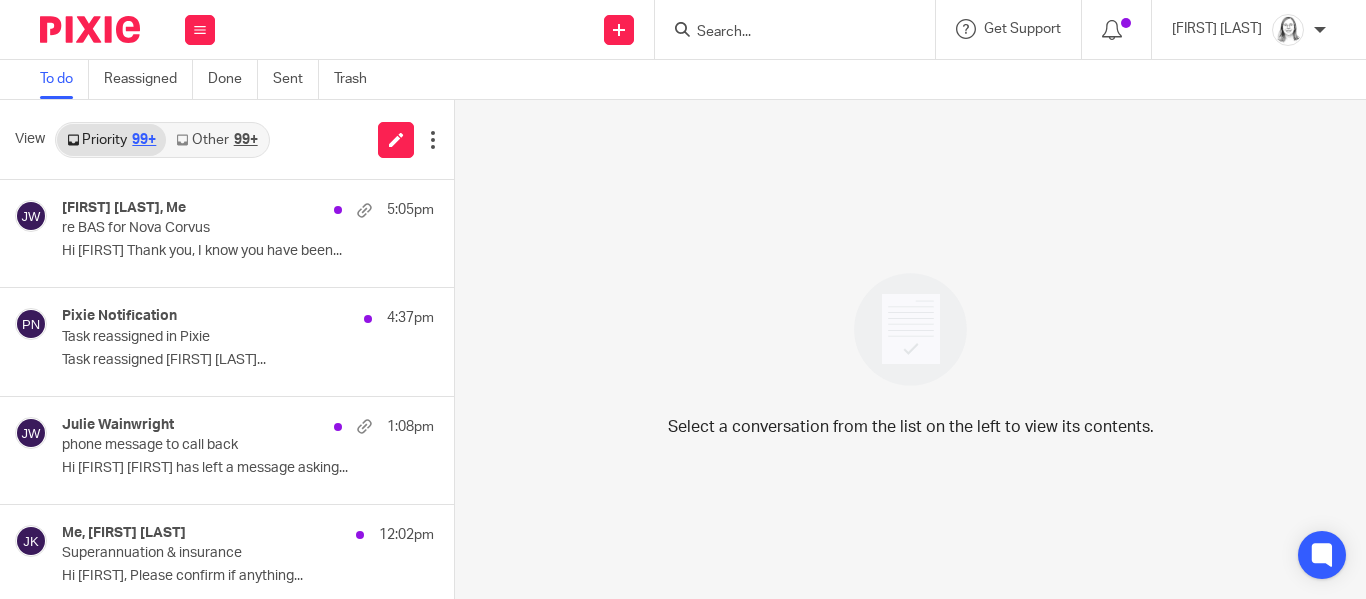 click on "Other
99+" at bounding box center (216, 140) 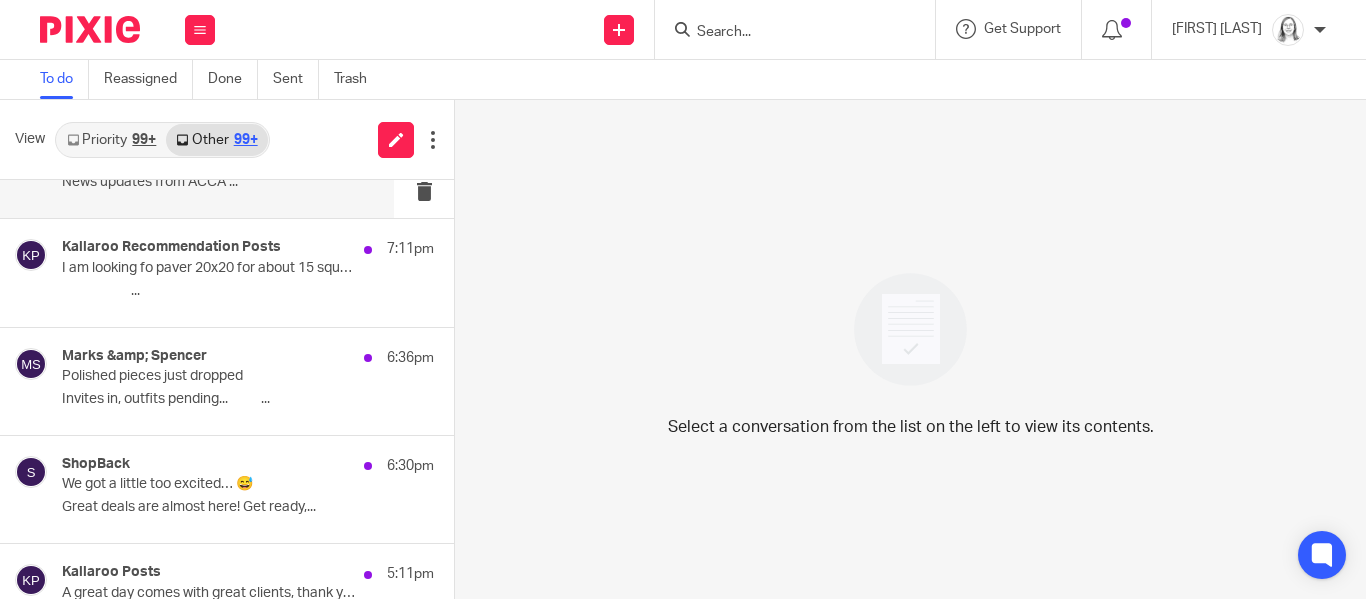 scroll, scrollTop: 0, scrollLeft: 0, axis: both 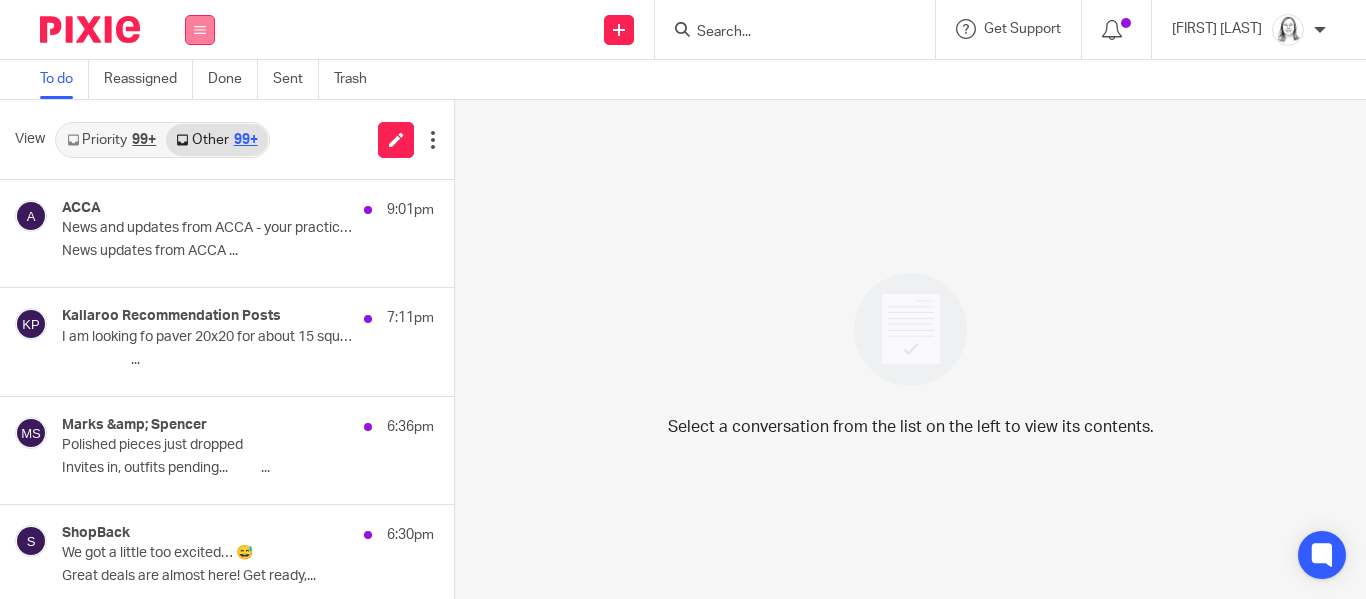 click at bounding box center [200, 30] 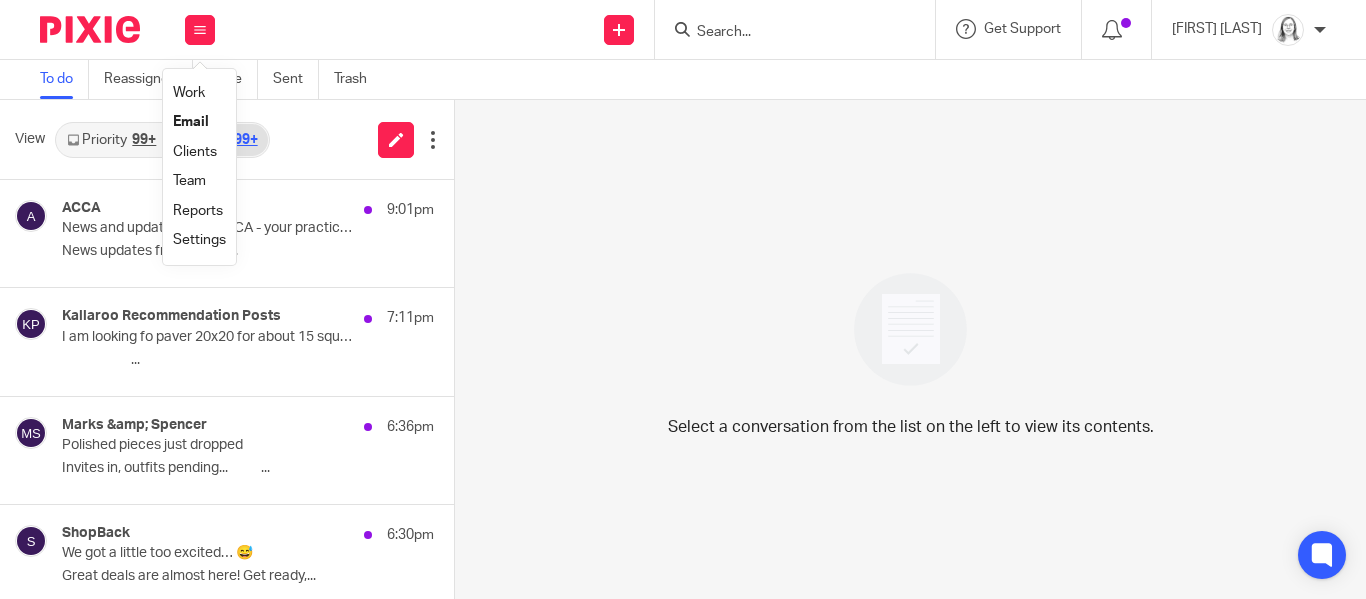 click on "Email" at bounding box center [191, 122] 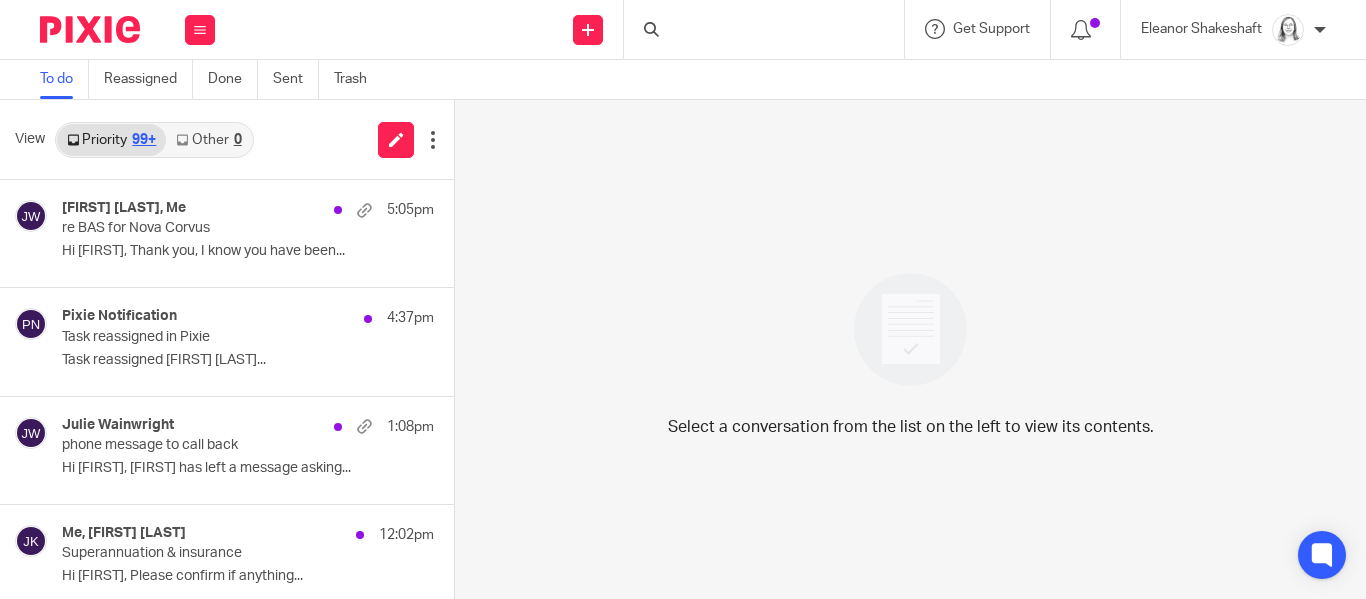 scroll, scrollTop: 0, scrollLeft: 0, axis: both 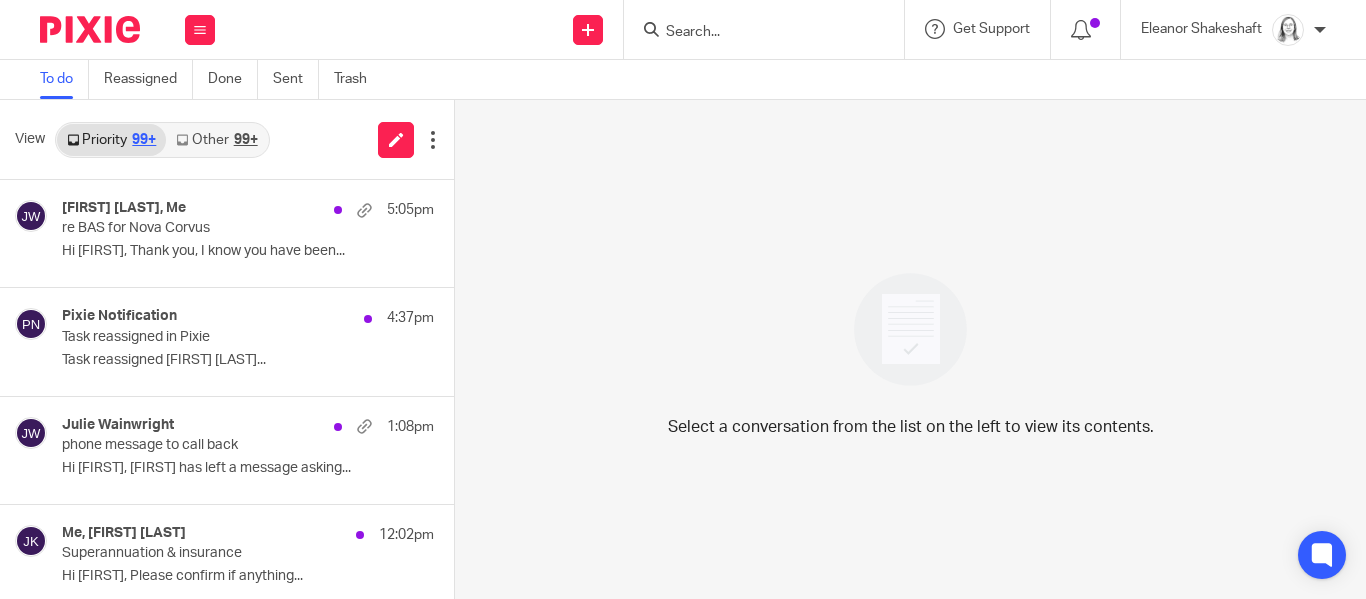 click on "Other
99+" at bounding box center [216, 140] 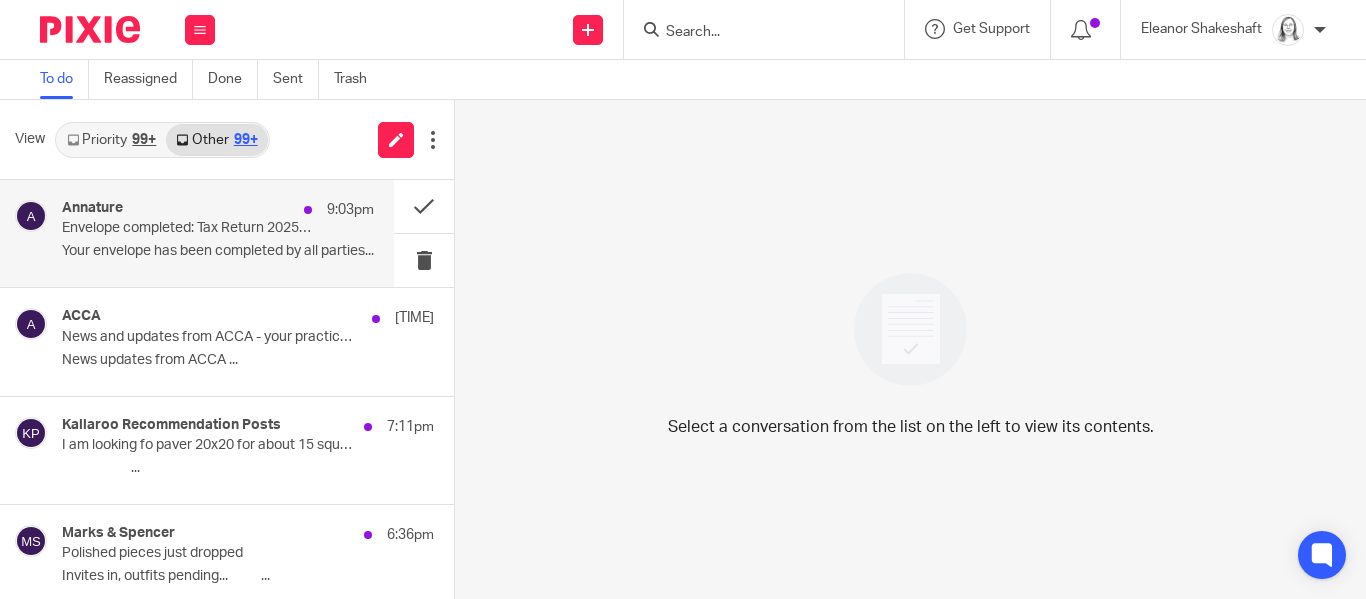 click on "Annature
[TIME] Envelope completed: Tax Return 2025 - [FIRST] [LAST] Your envelope has been completed by all parties..." at bounding box center [218, 233] 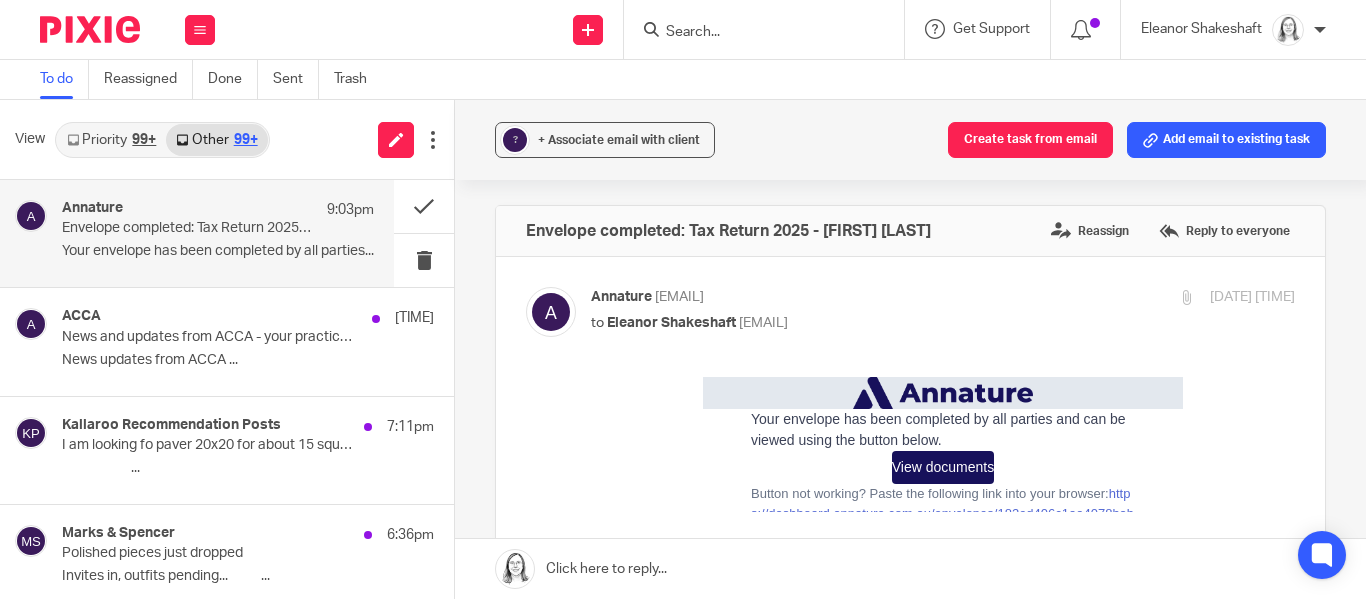 scroll, scrollTop: 0, scrollLeft: 0, axis: both 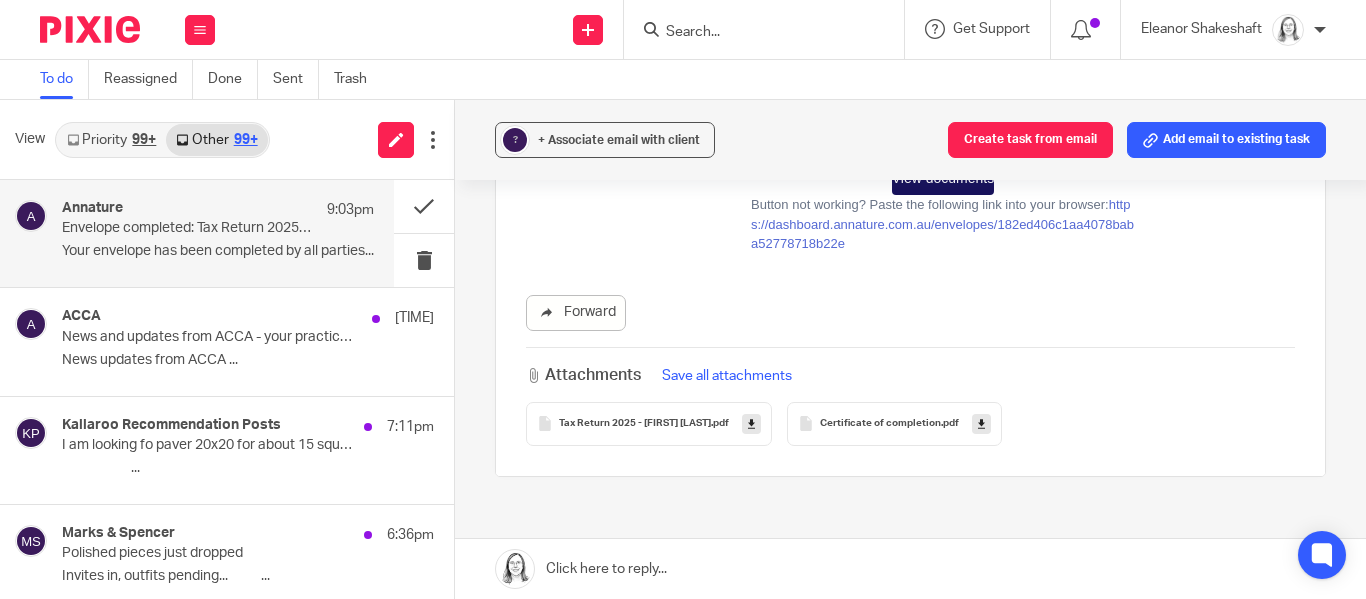 click on "Save all attachments" at bounding box center [727, 376] 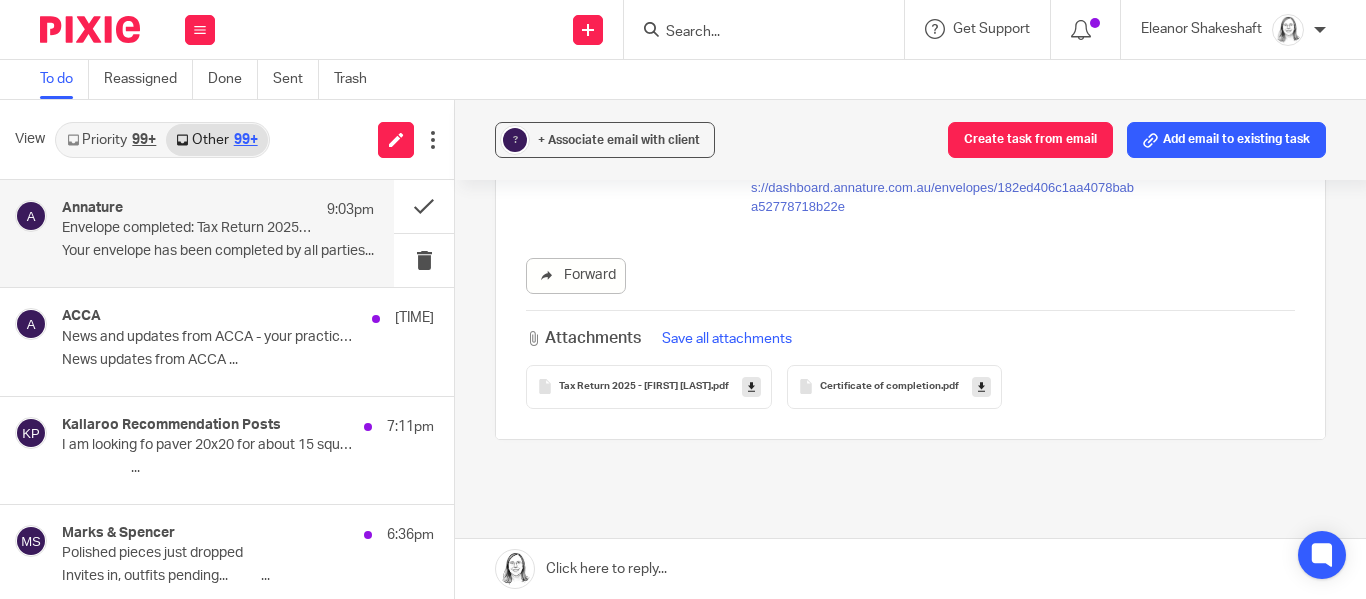 scroll, scrollTop: 341, scrollLeft: 0, axis: vertical 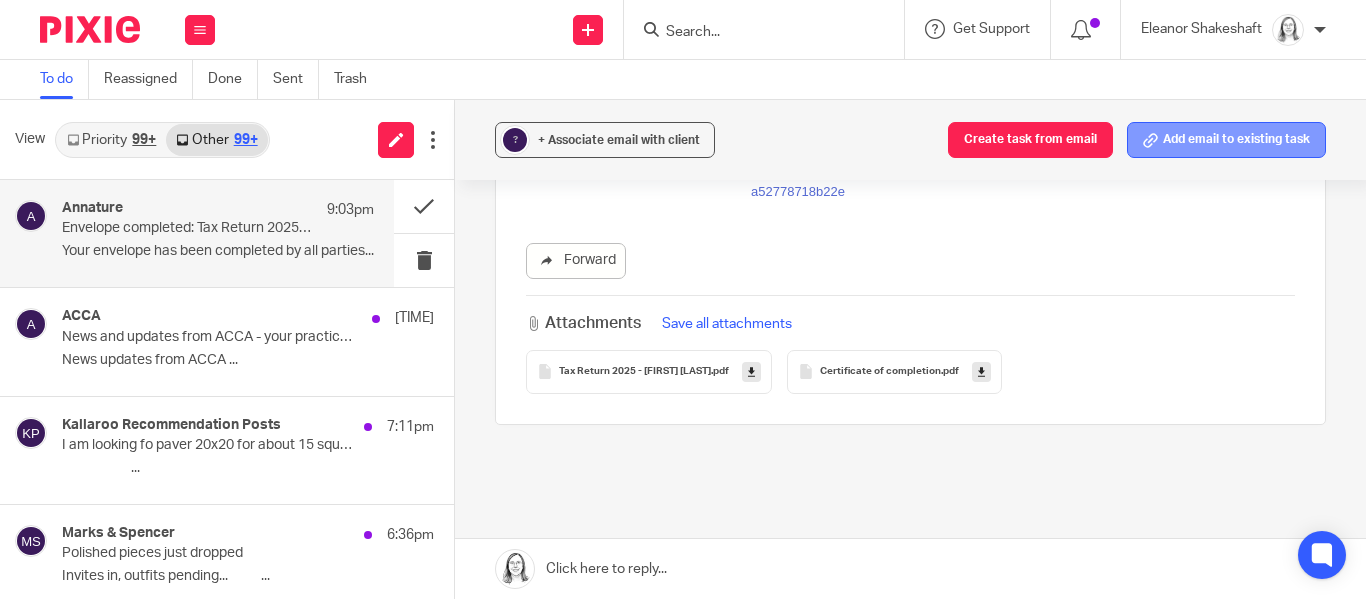click on "Add email to existing task" at bounding box center (1226, 140) 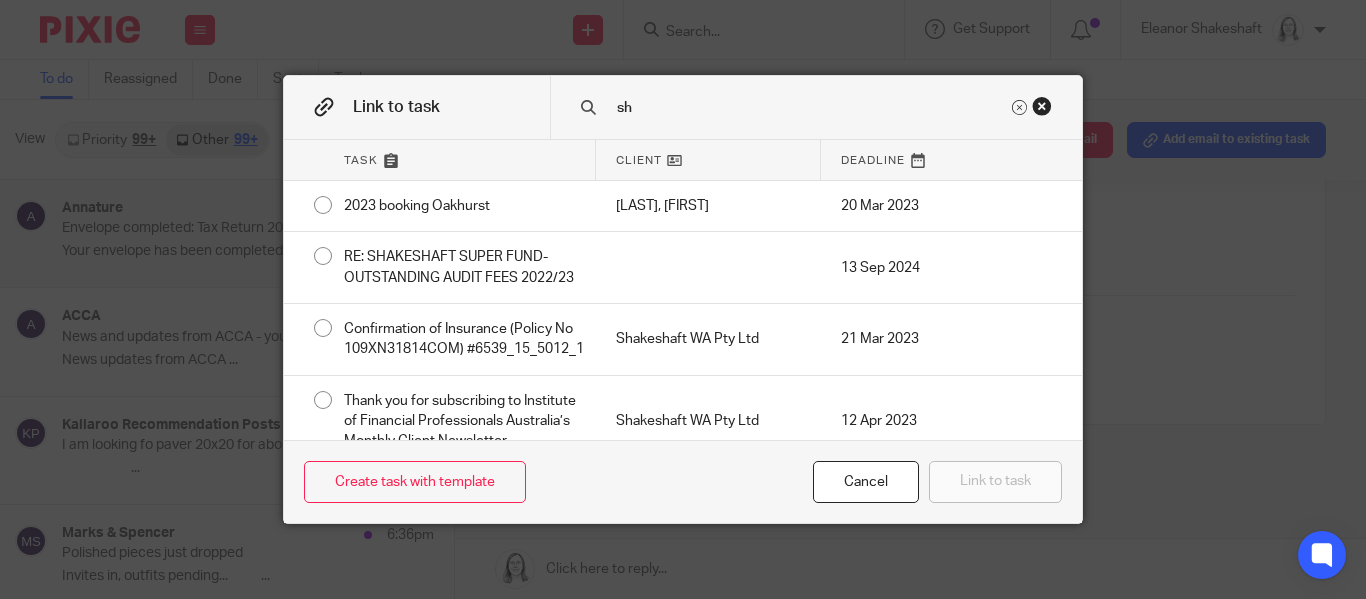 type on "s" 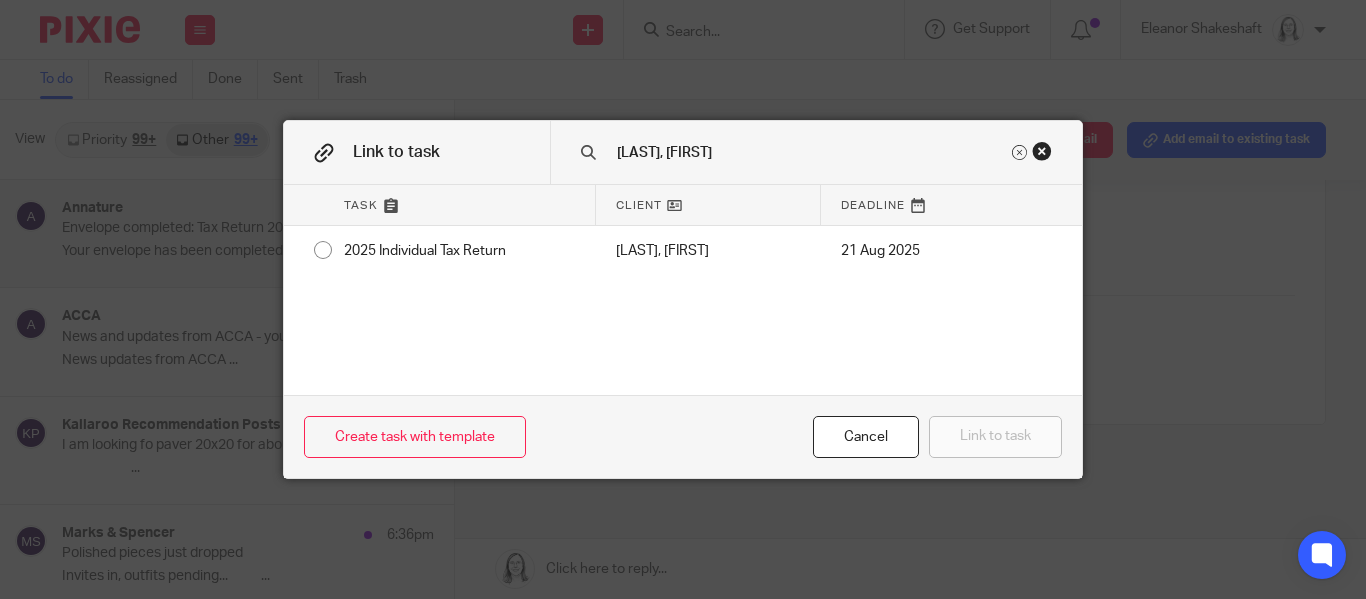 scroll, scrollTop: 0, scrollLeft: 0, axis: both 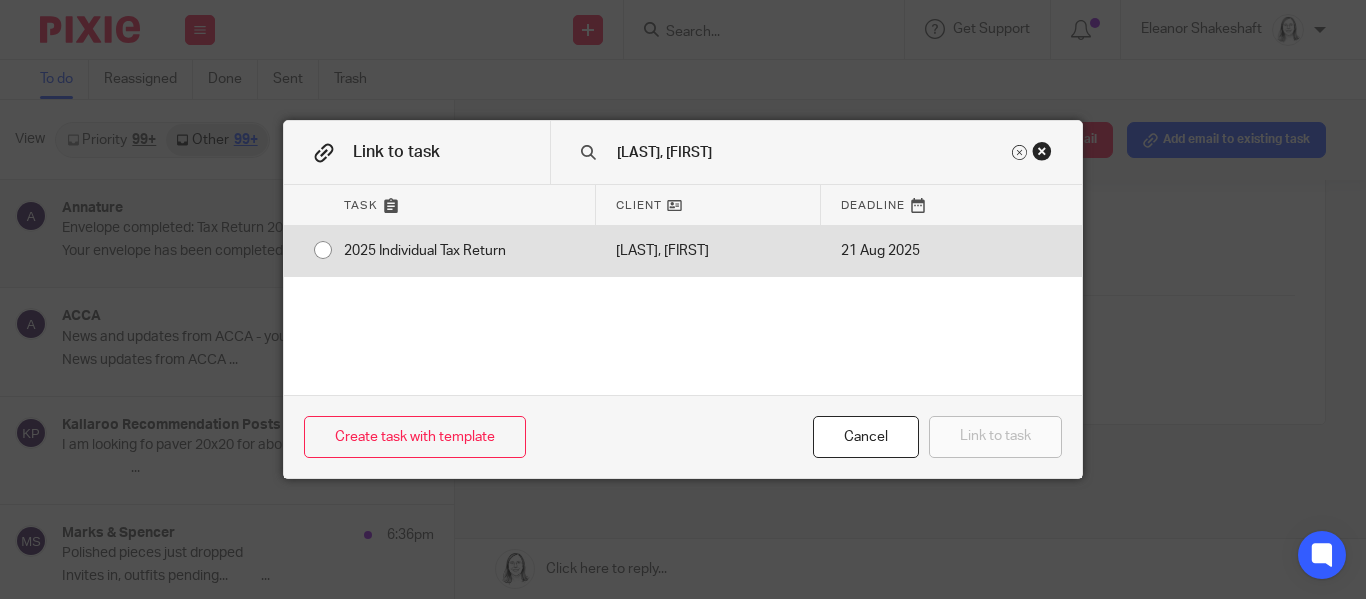 type on "[LAST], [FIRST]" 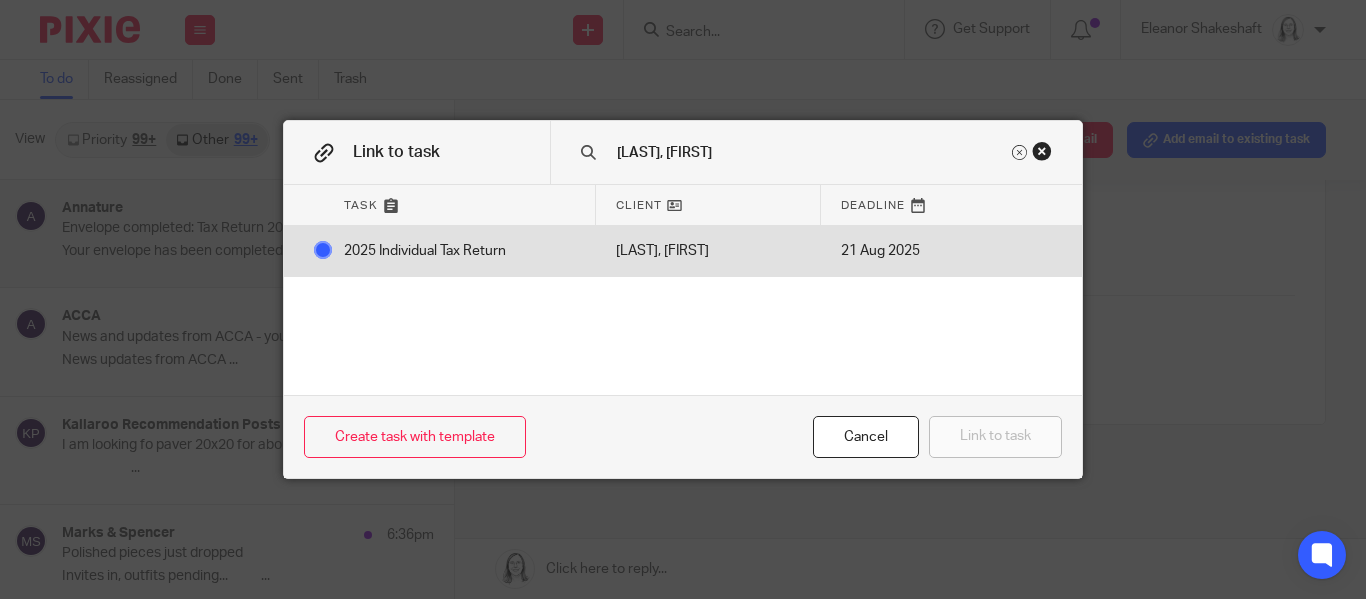radio on "false" 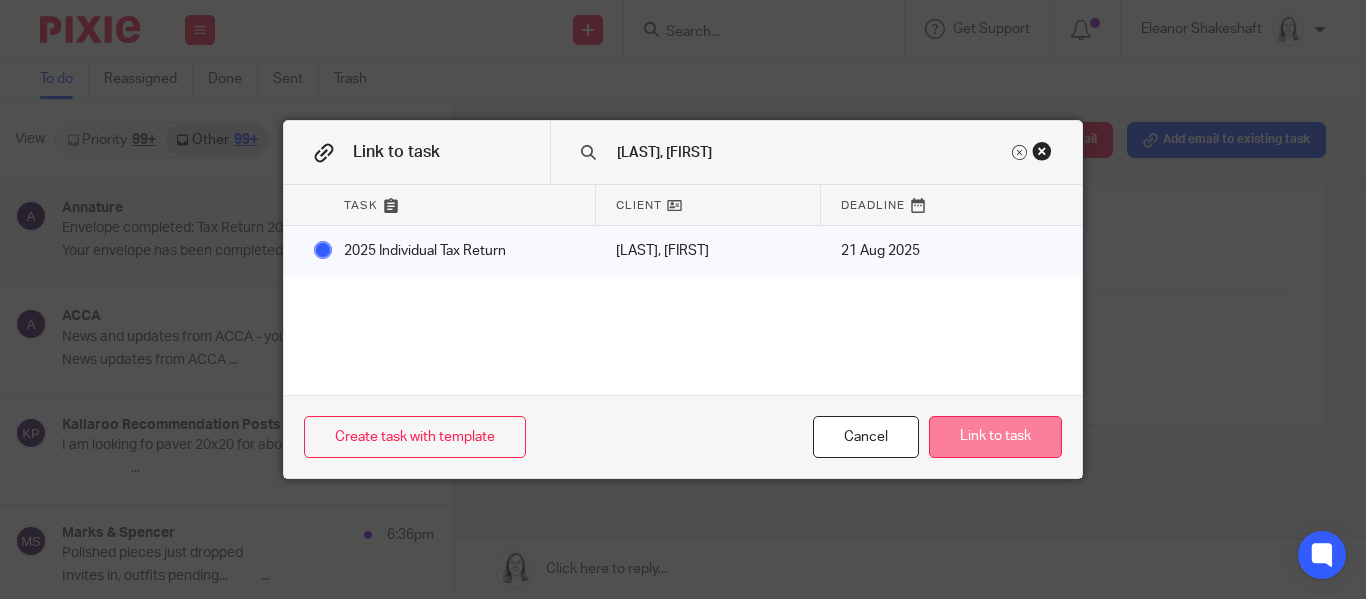 click on "Link to task" at bounding box center [995, 437] 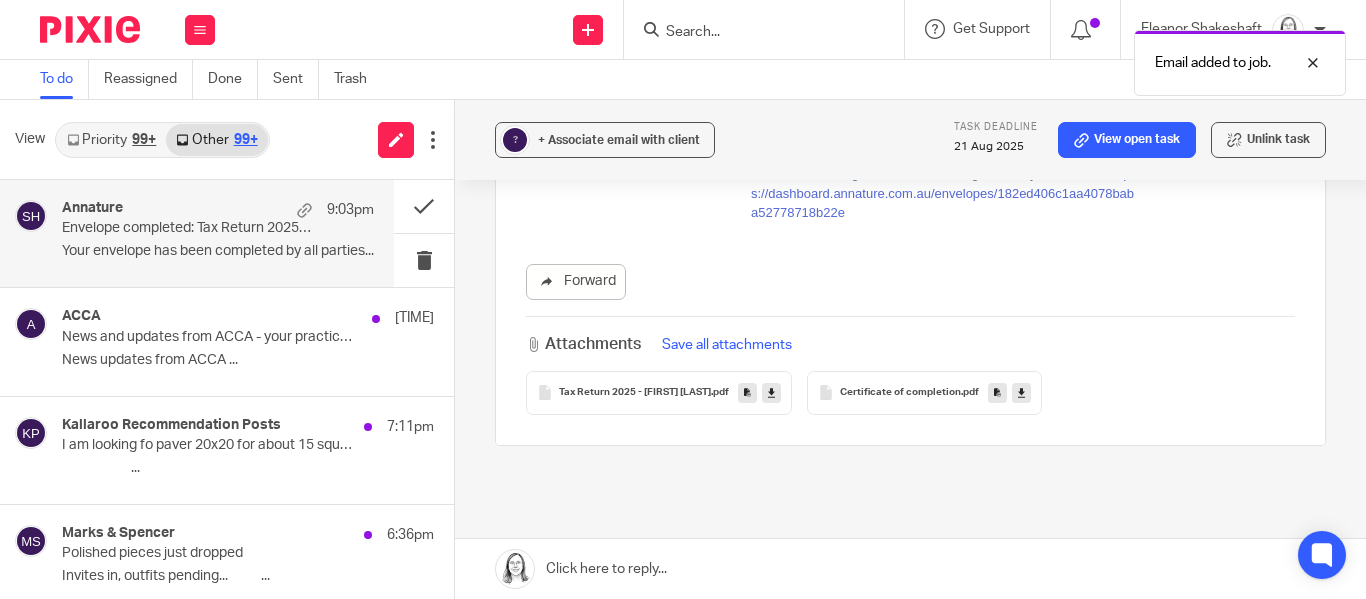 scroll, scrollTop: 322, scrollLeft: 0, axis: vertical 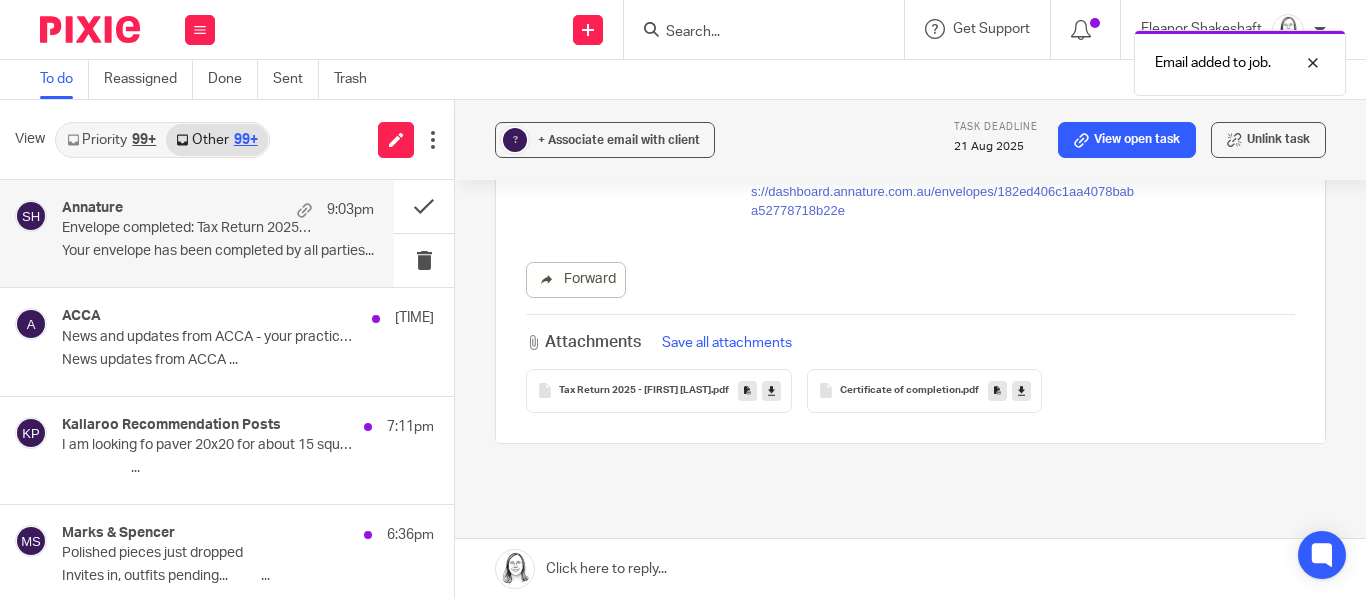 click on "Save all attachments" at bounding box center [727, 343] 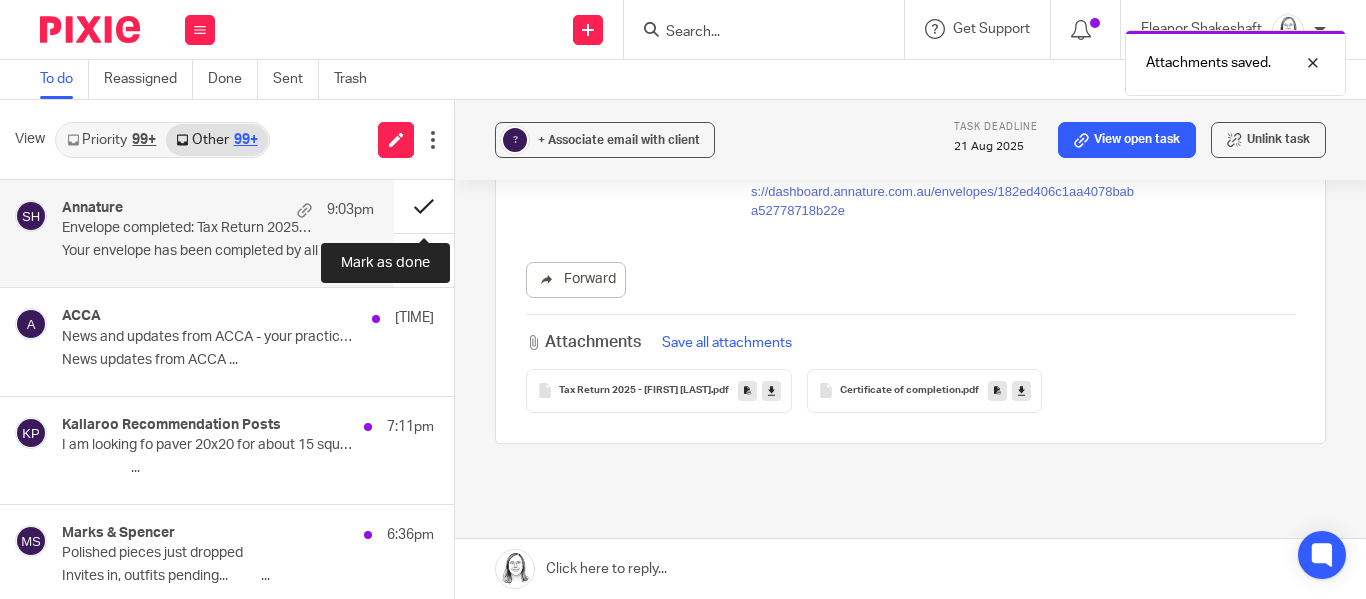 click at bounding box center (424, 206) 